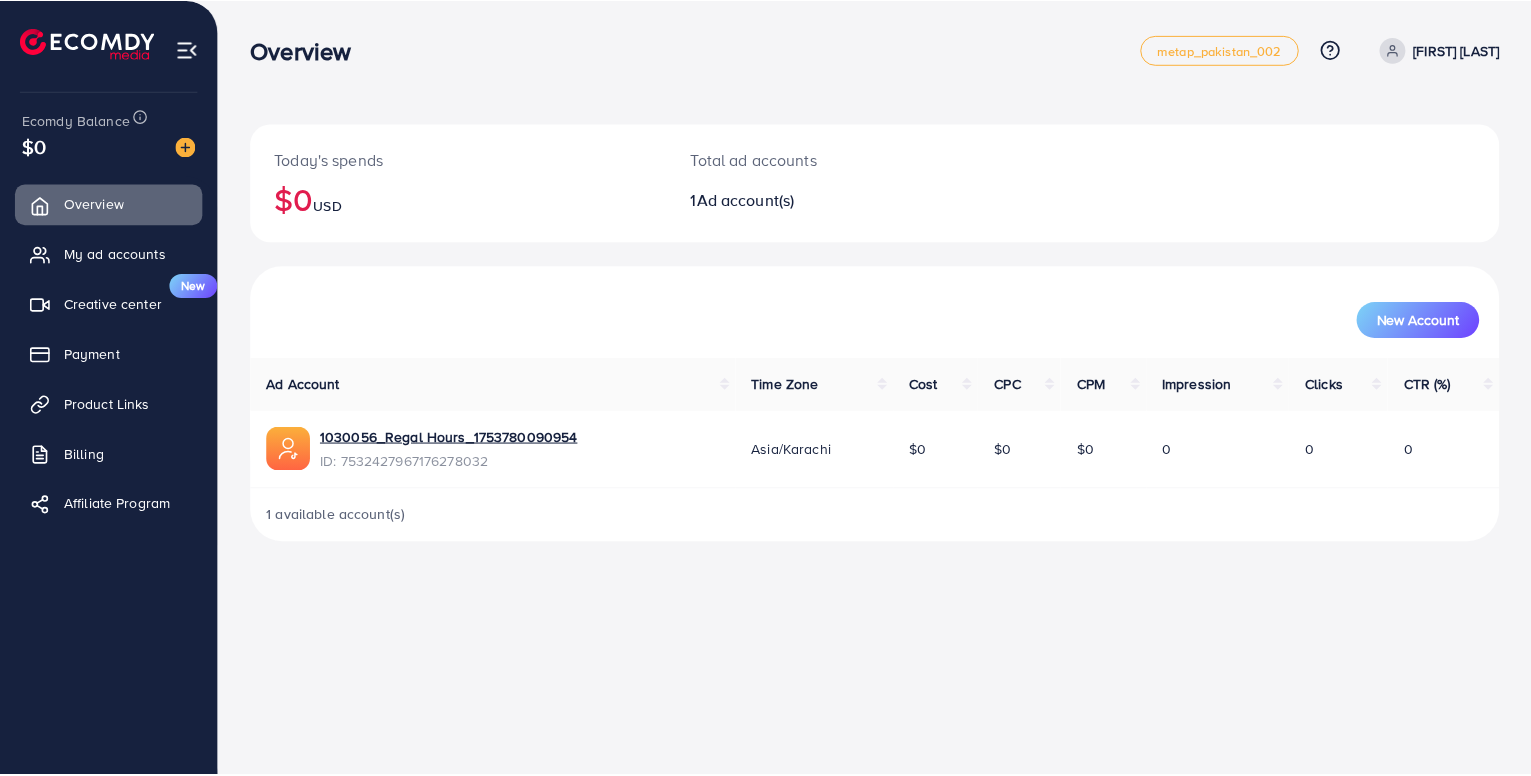 scroll, scrollTop: 0, scrollLeft: 0, axis: both 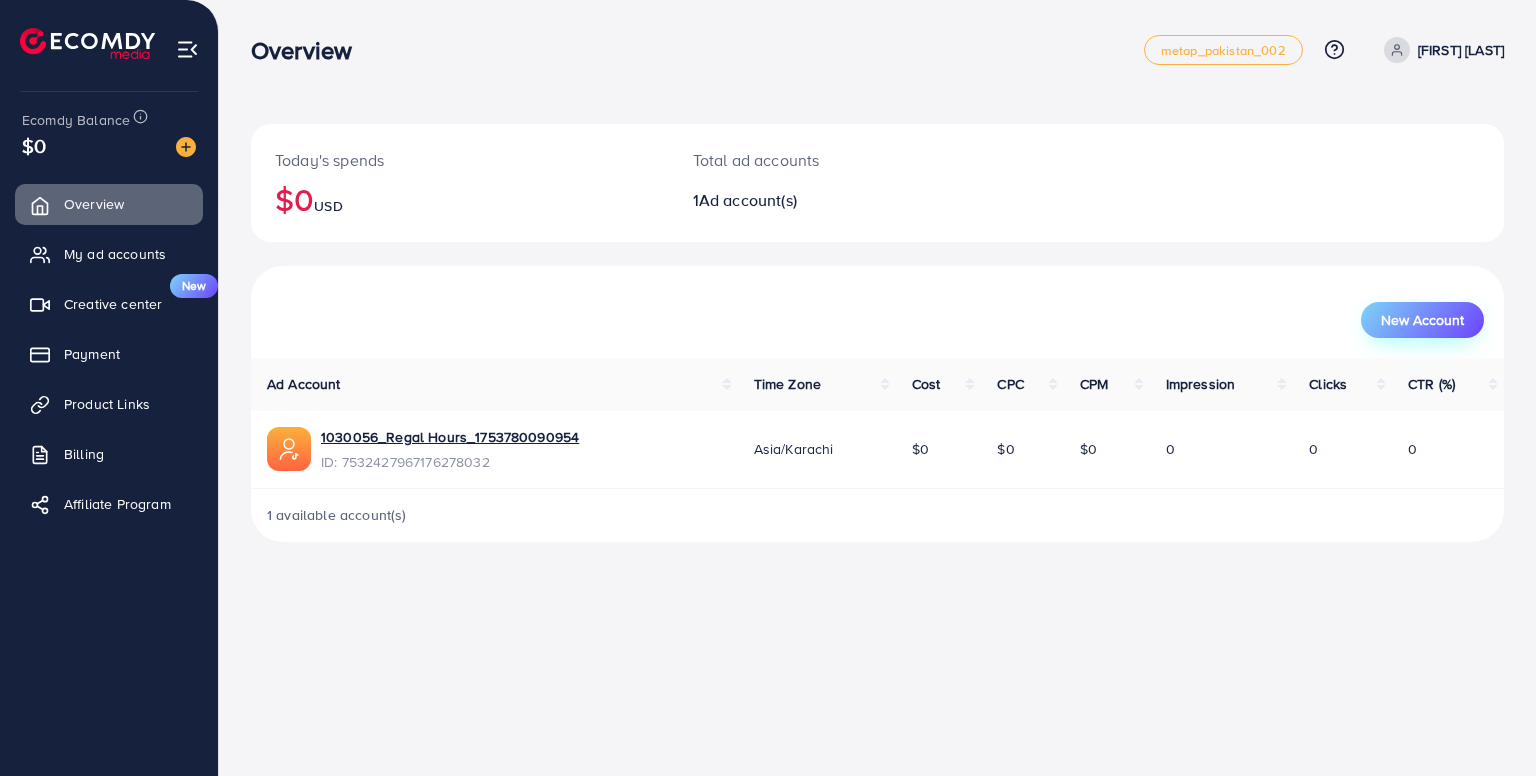 click on "New Account" at bounding box center [1422, 320] 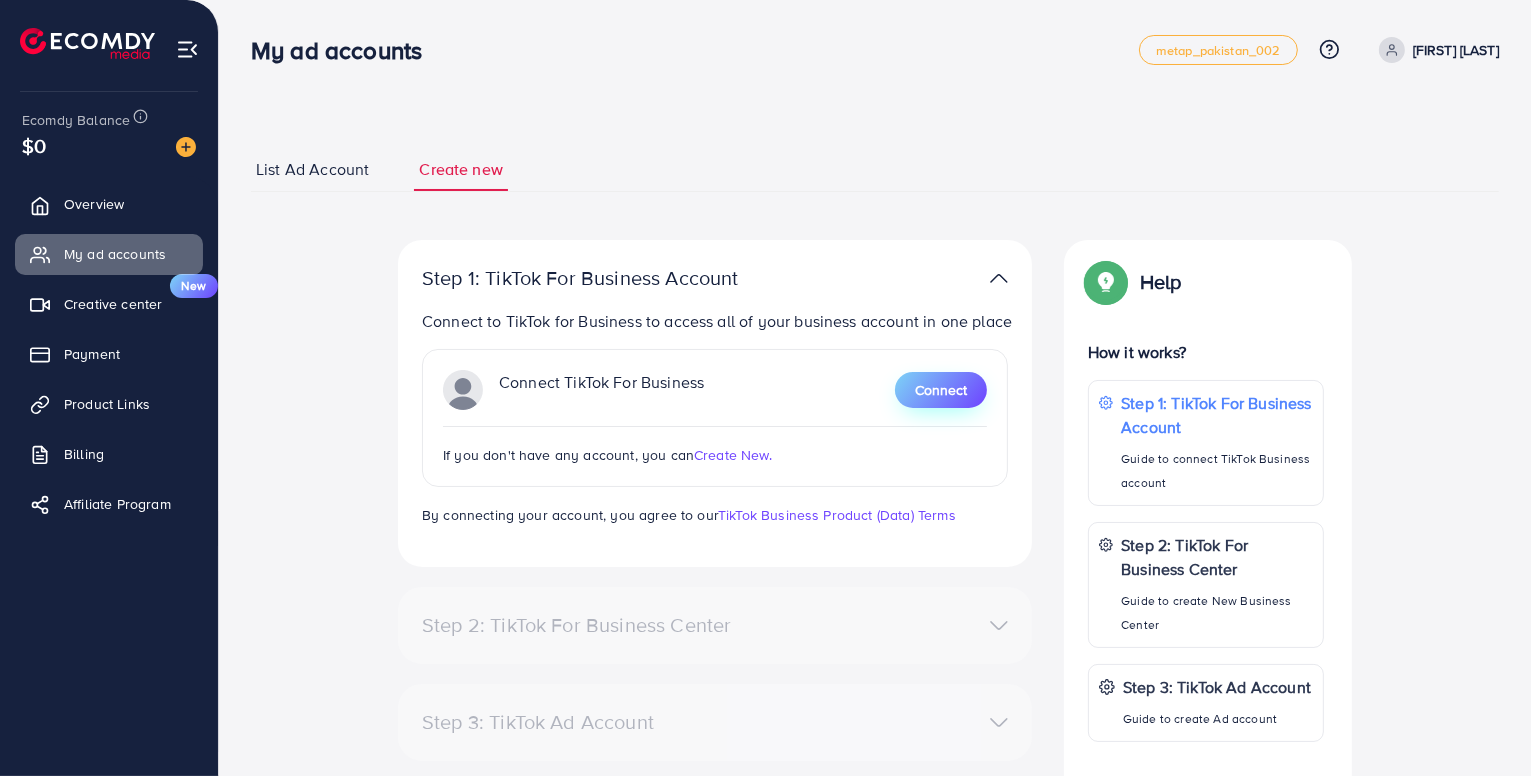 click on "Connect" at bounding box center (941, 390) 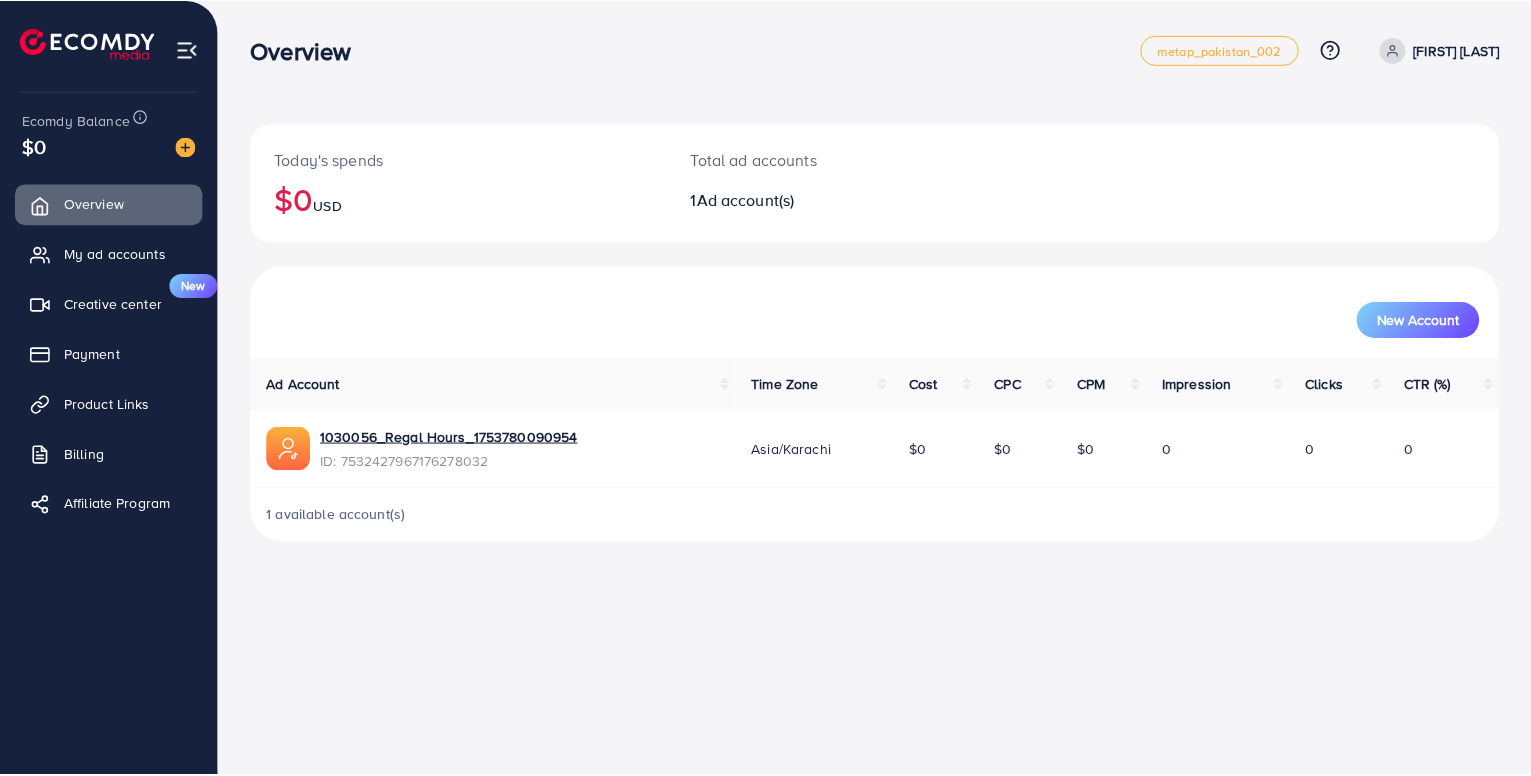 scroll, scrollTop: 0, scrollLeft: 0, axis: both 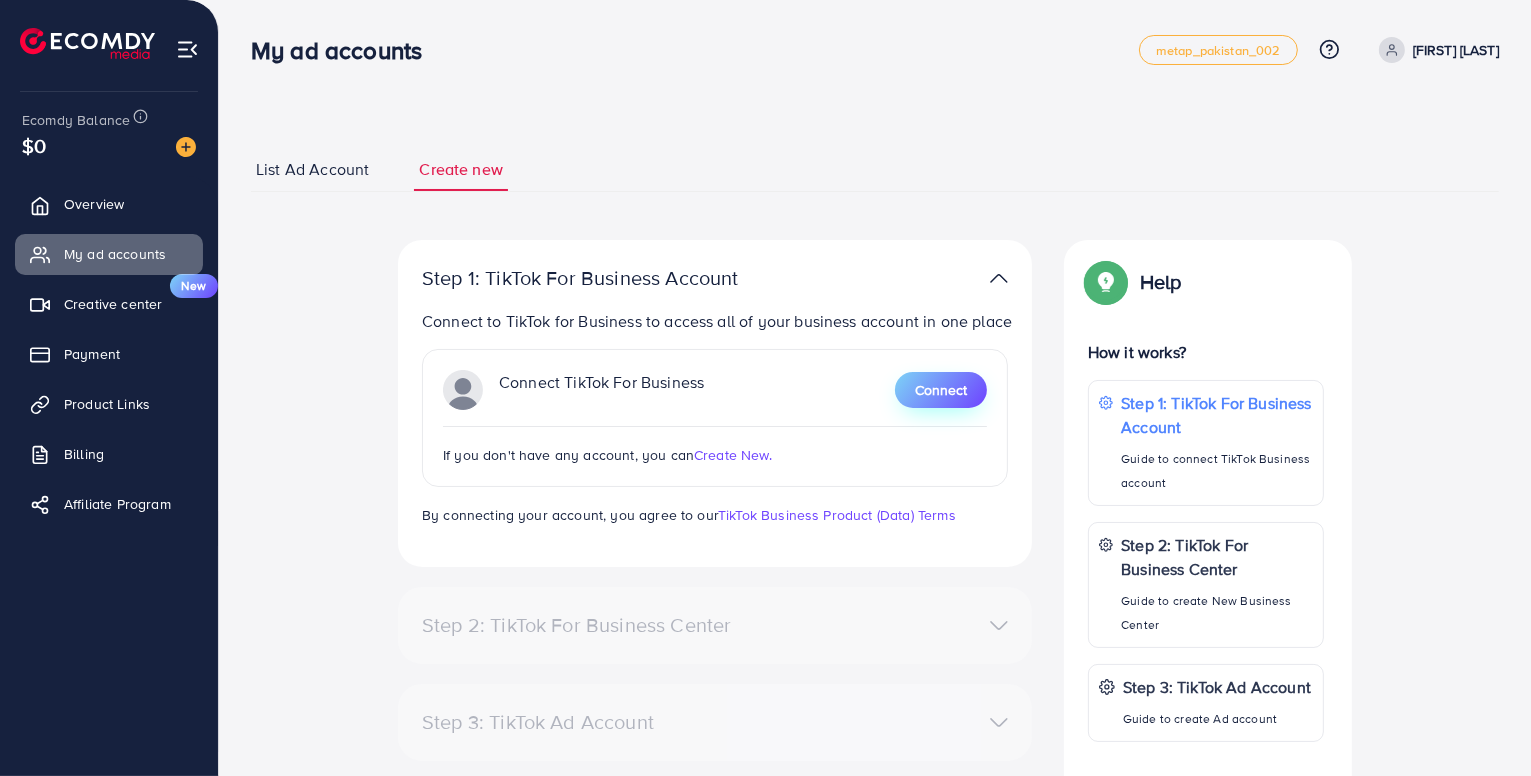 click on "Connect" at bounding box center [941, 390] 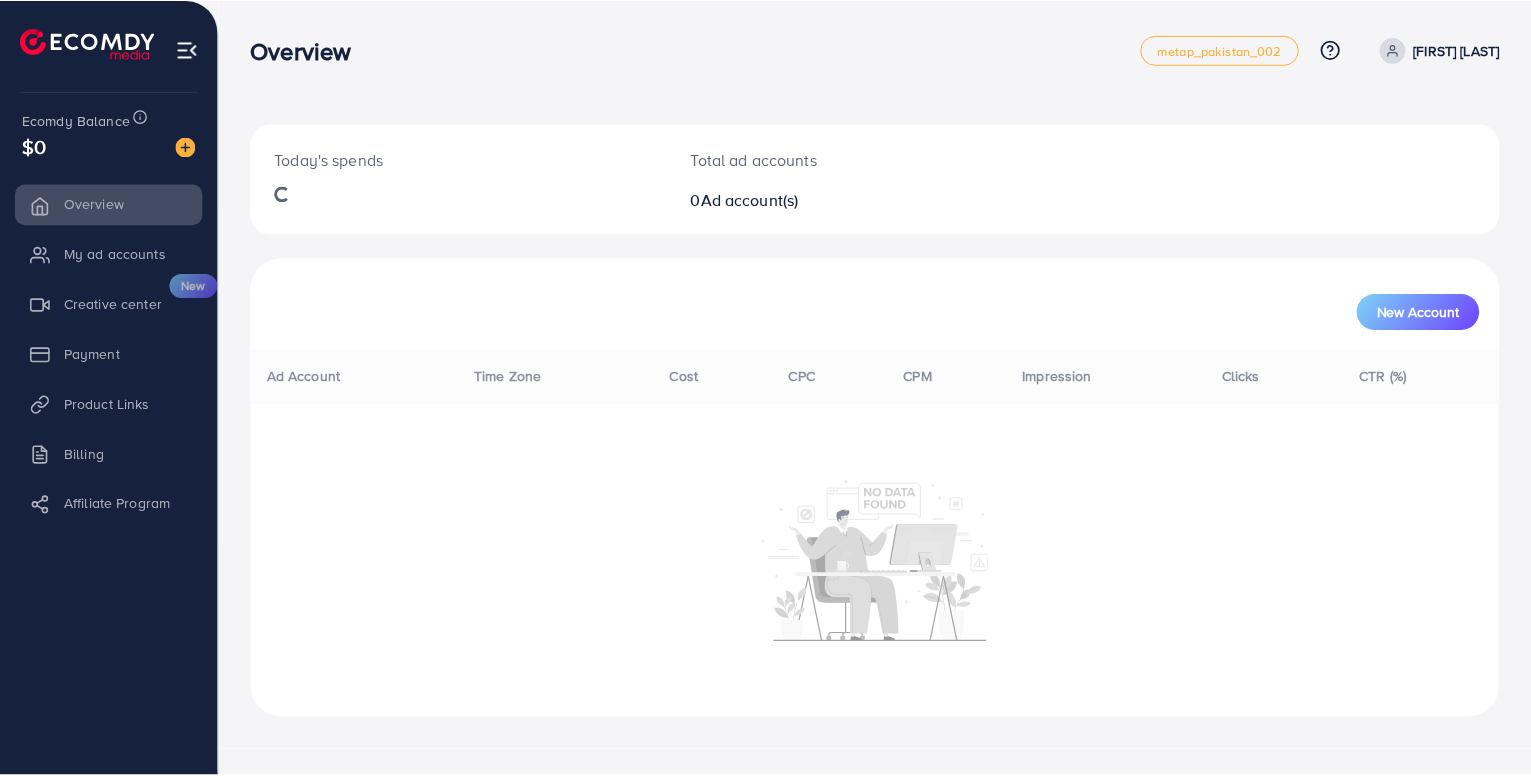 scroll, scrollTop: 0, scrollLeft: 0, axis: both 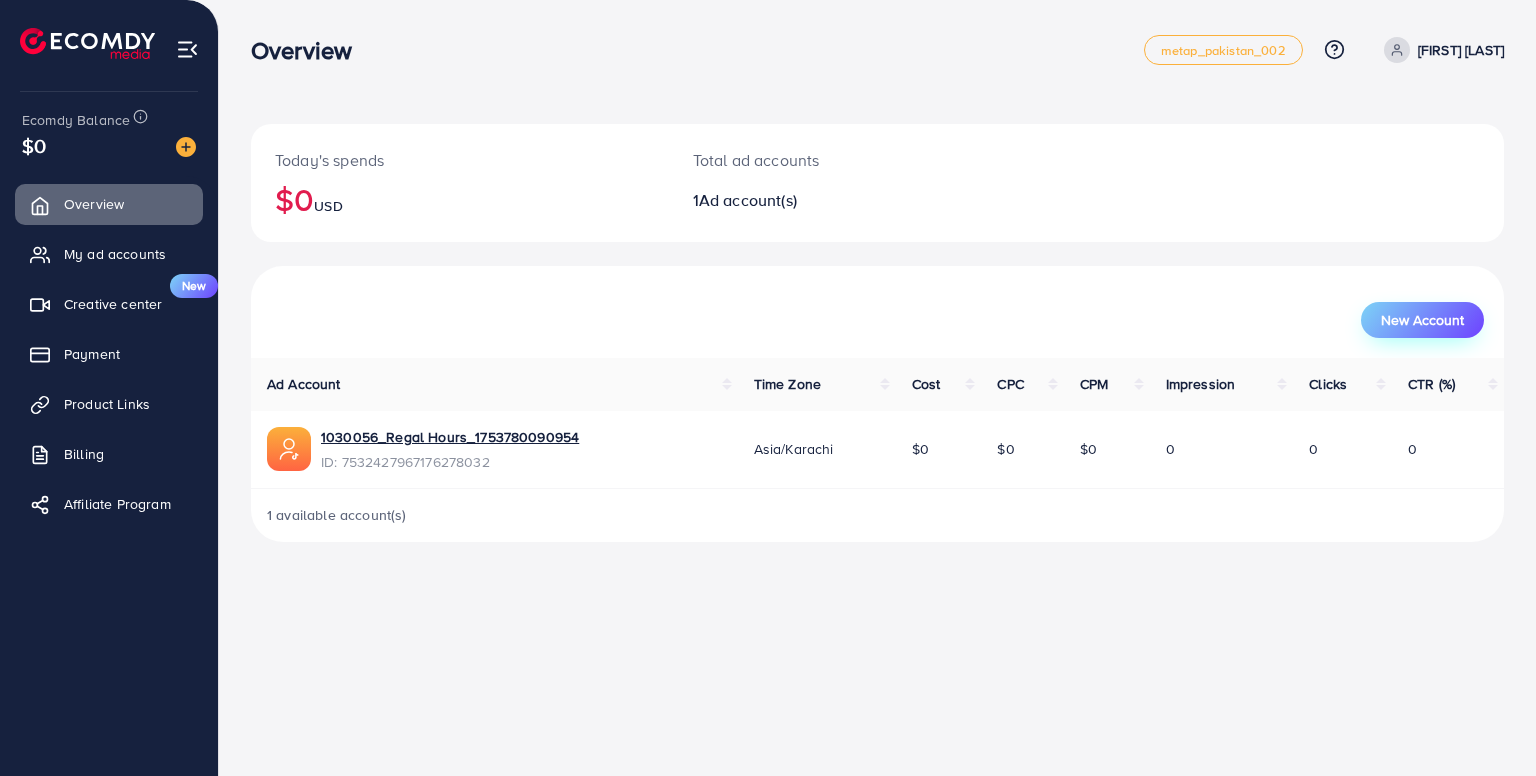 click on "New Account" at bounding box center [1422, 320] 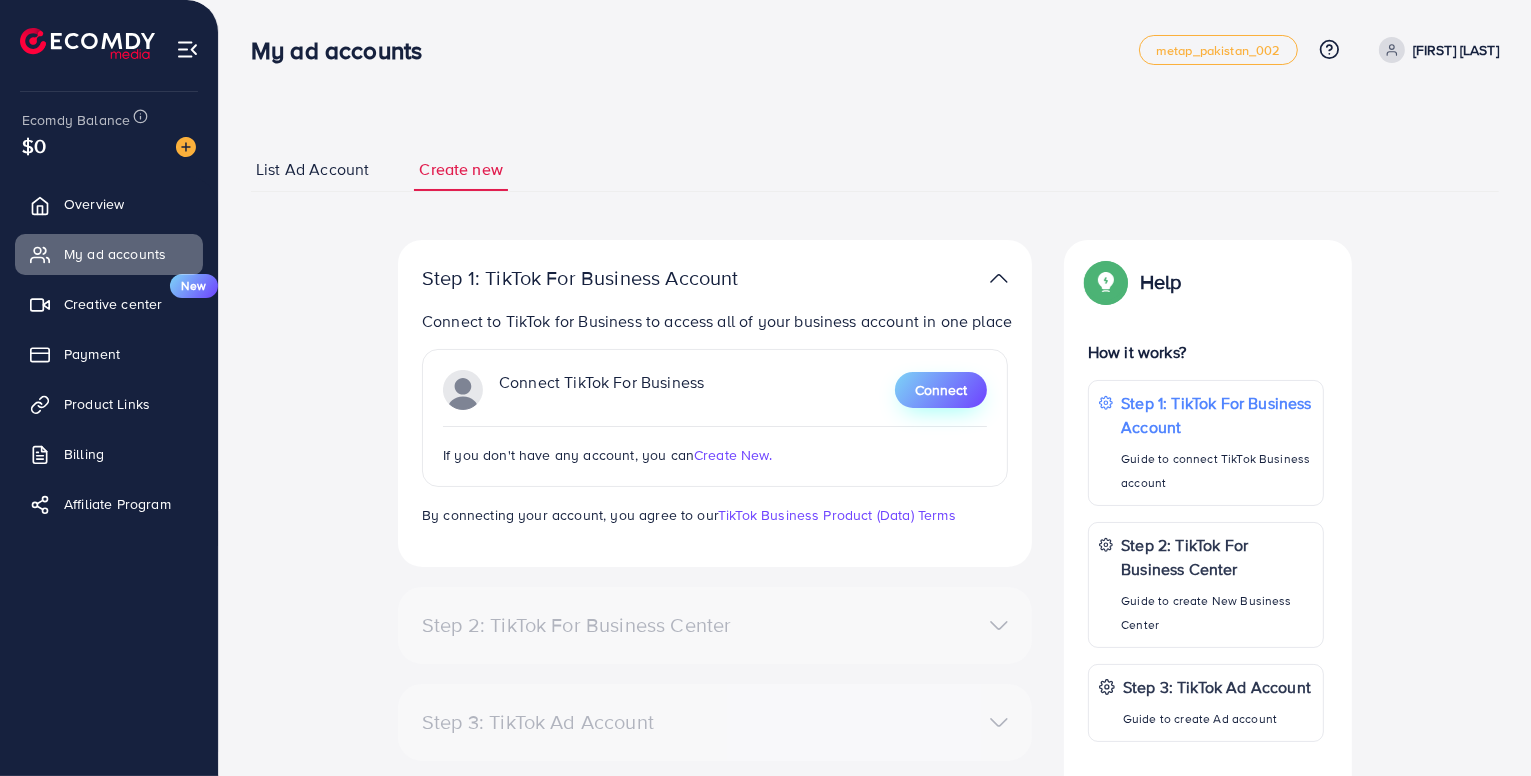 click on "Connect" at bounding box center [941, 390] 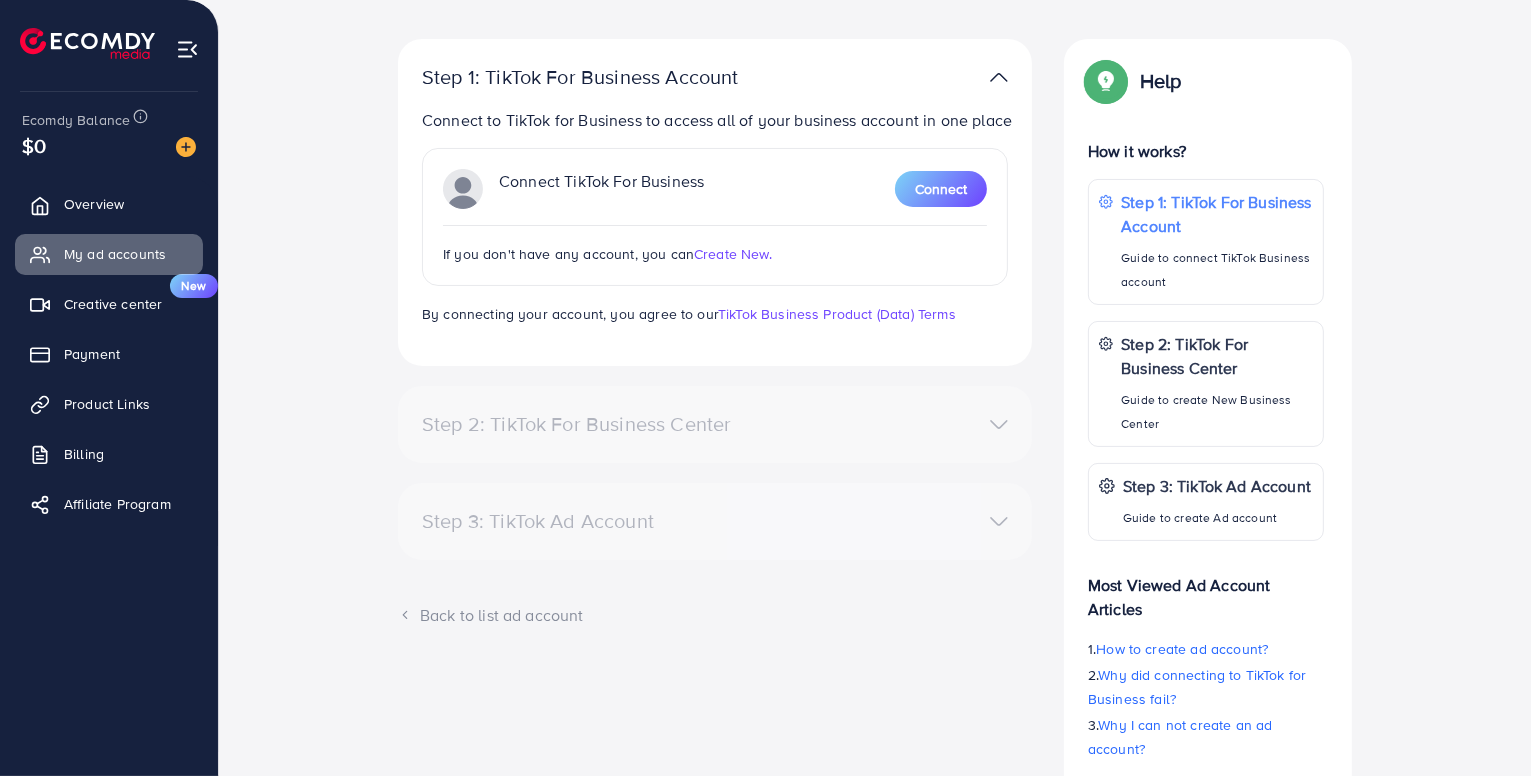 scroll, scrollTop: 100, scrollLeft: 0, axis: vertical 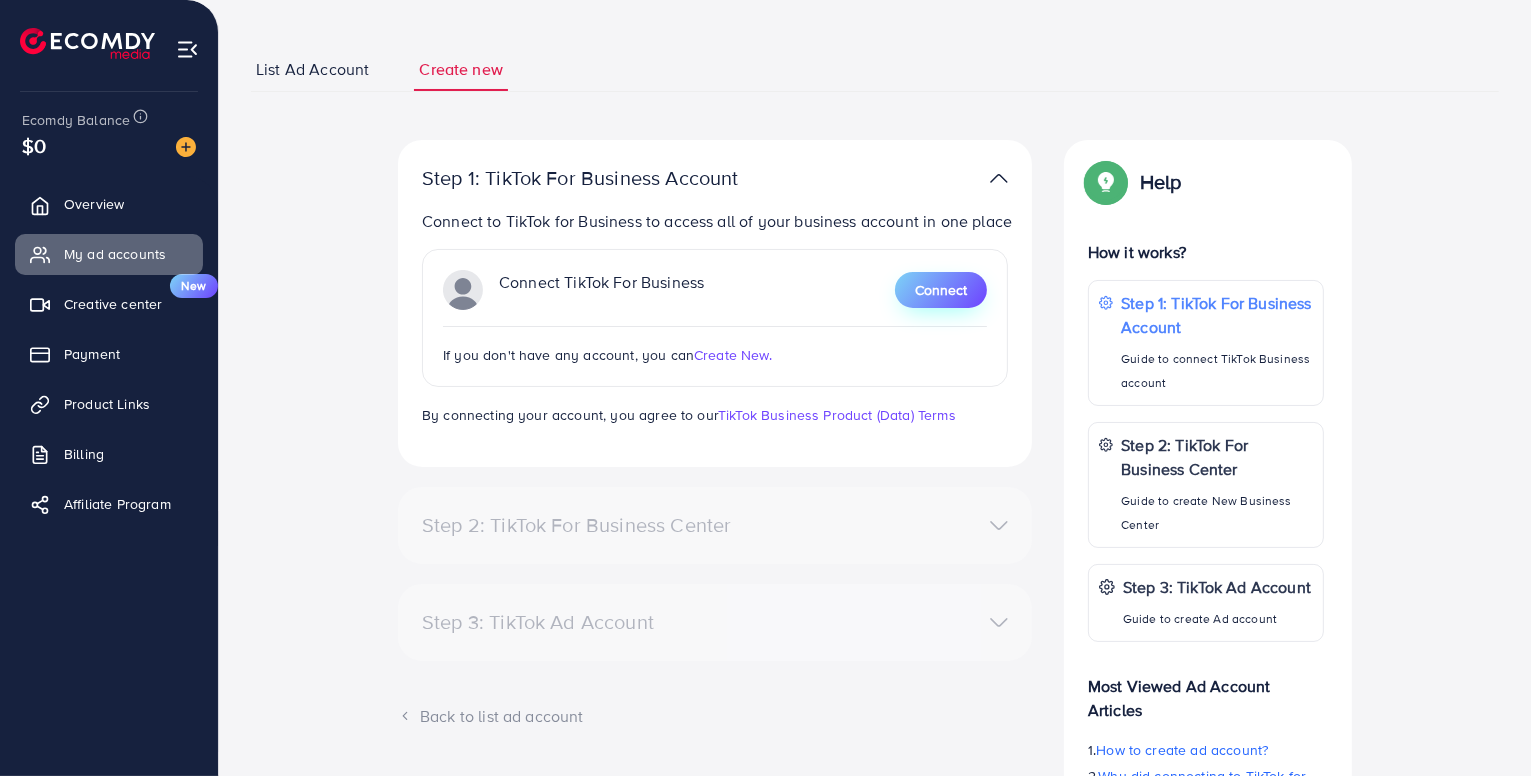 click on "Connect" at bounding box center (941, 290) 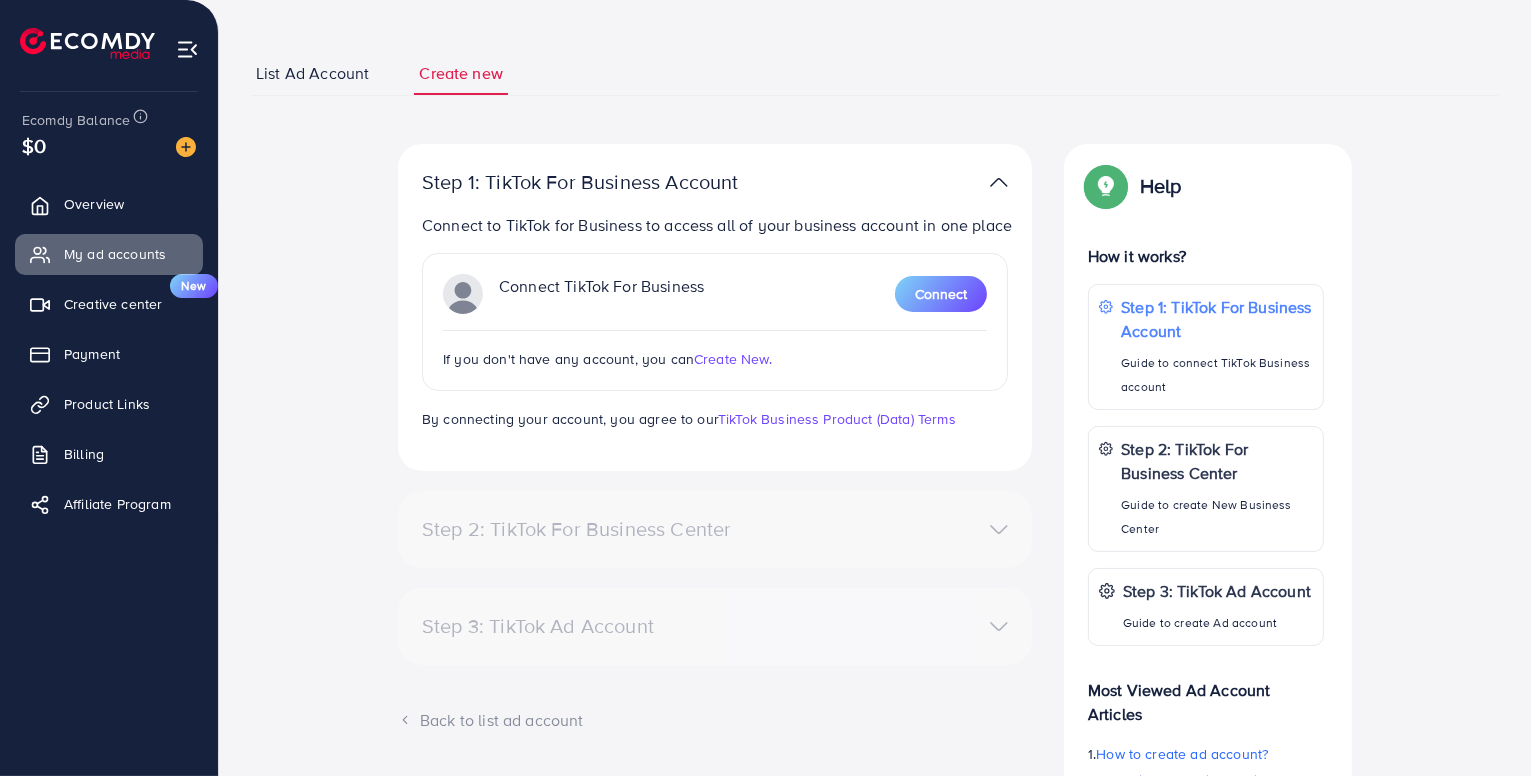 scroll, scrollTop: 0, scrollLeft: 0, axis: both 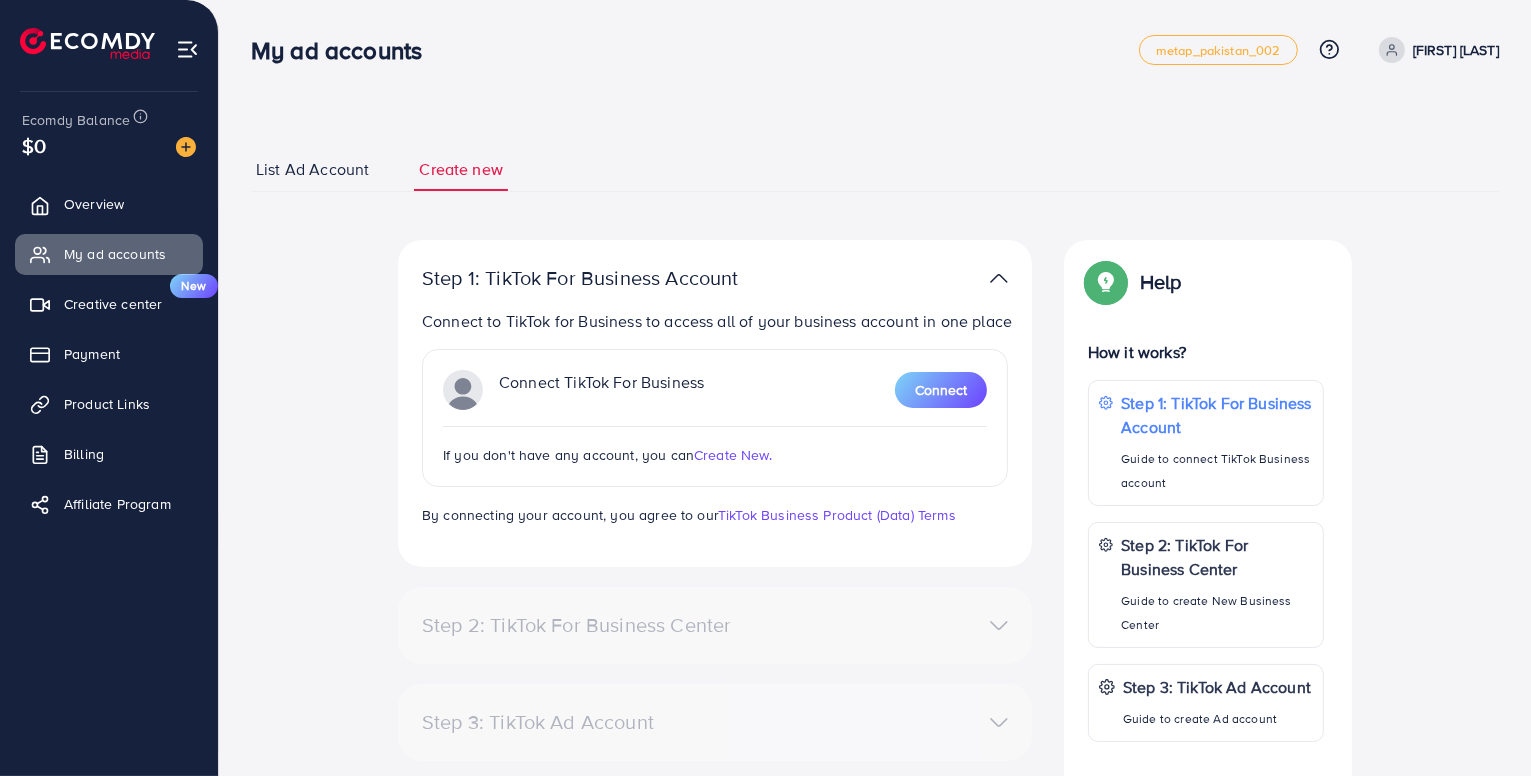 click on "List Ad Account" at bounding box center (312, 169) 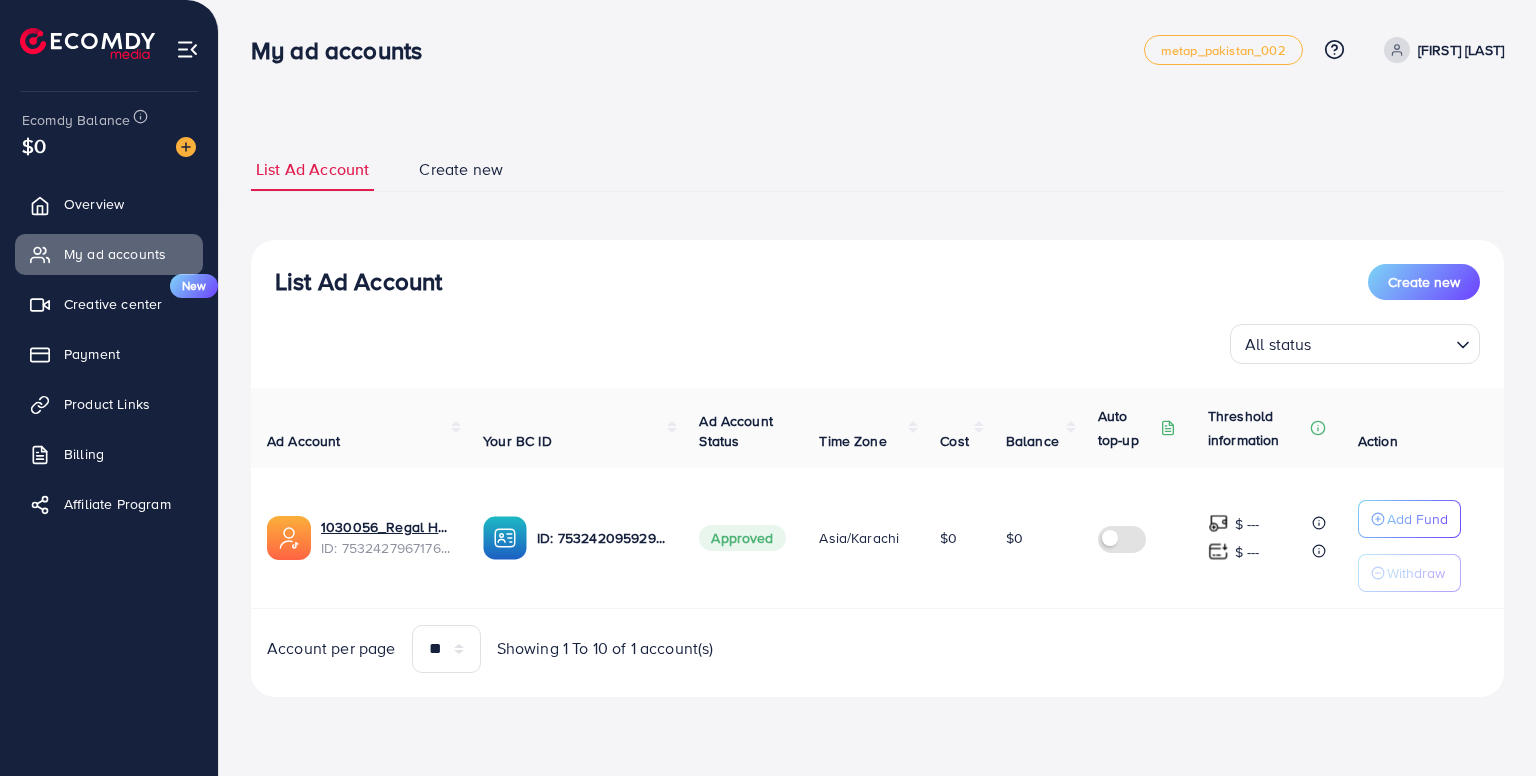 click on "Create new" at bounding box center [461, 169] 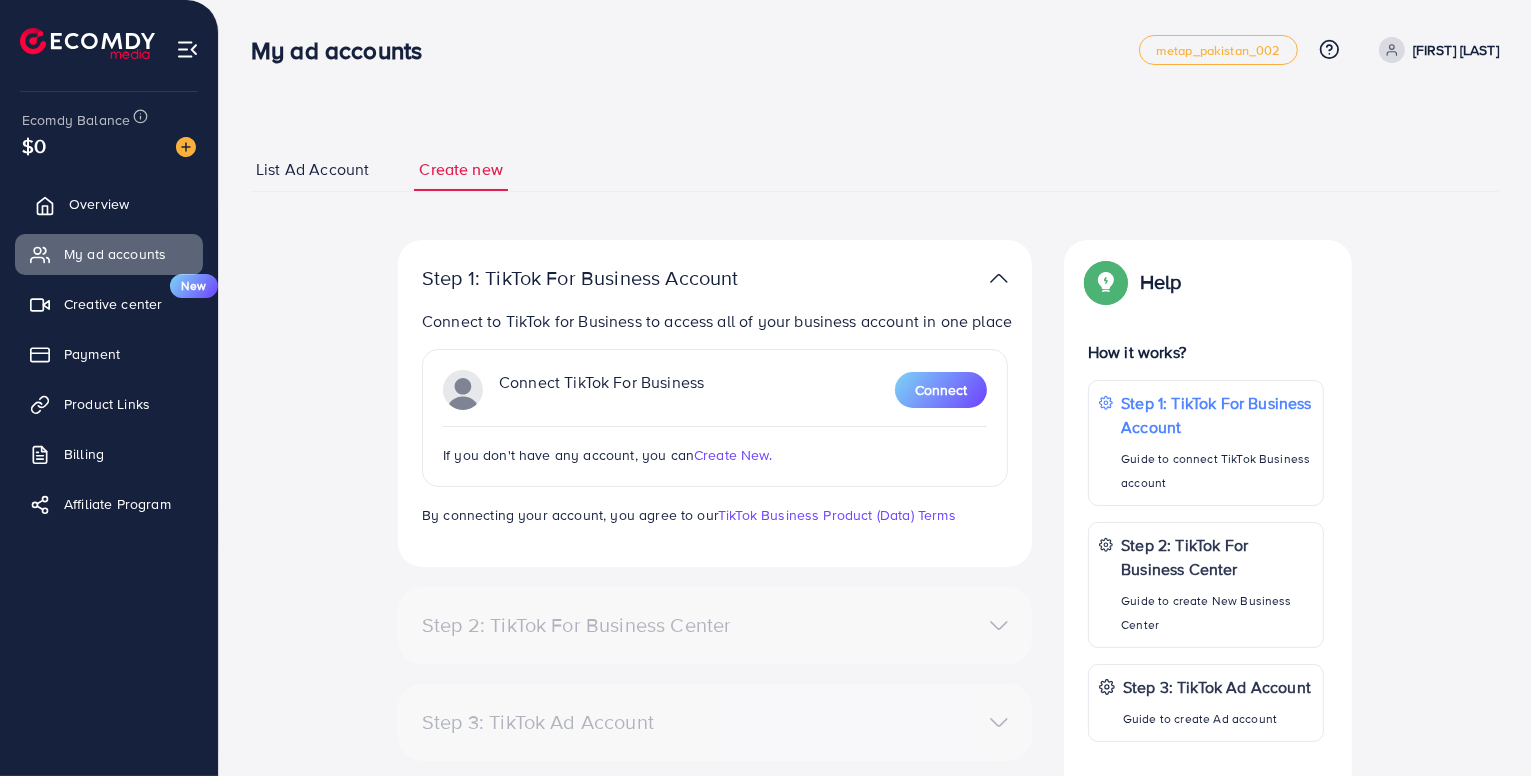 click on "Overview" at bounding box center (109, 204) 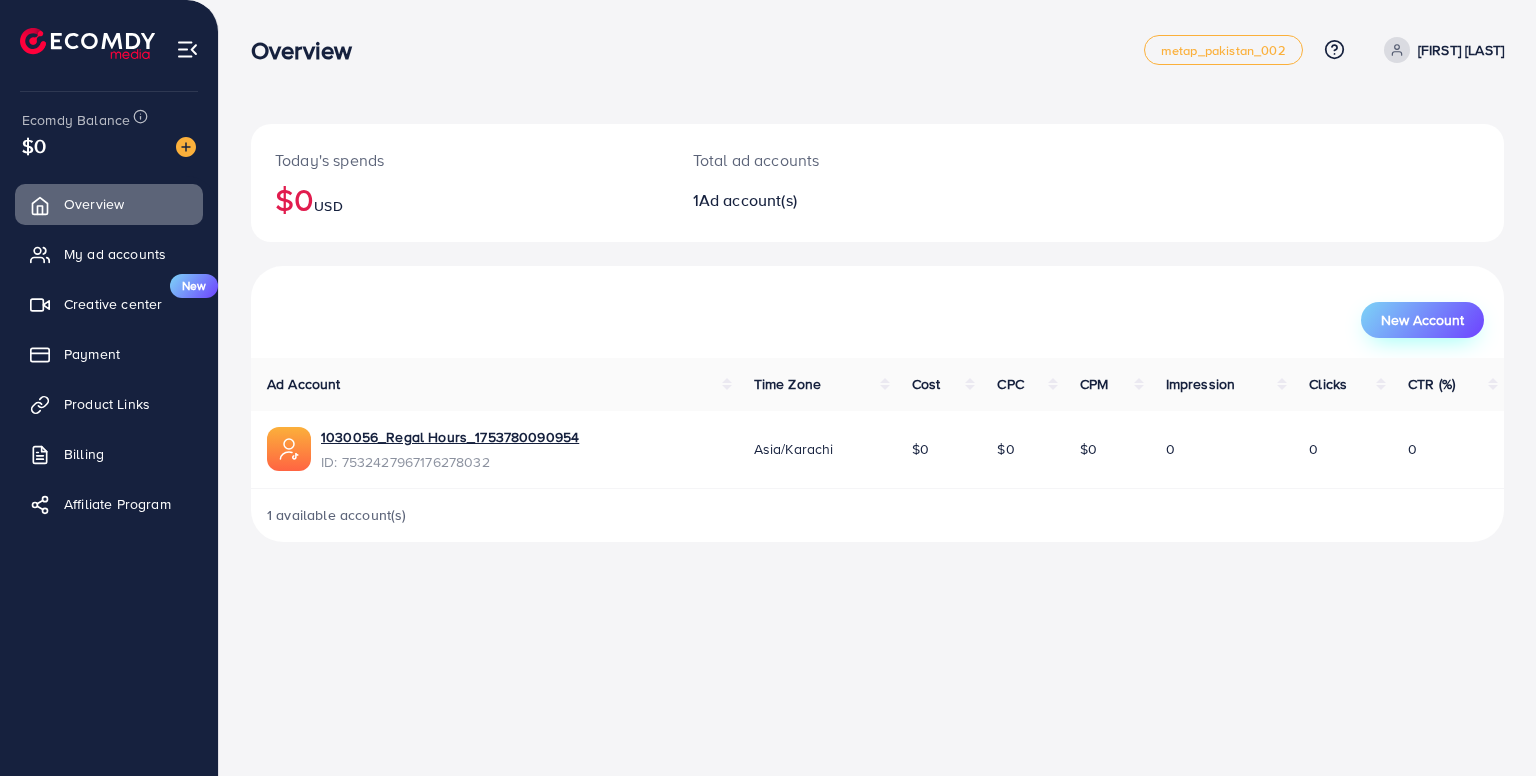 click on "New Account" at bounding box center (1422, 320) 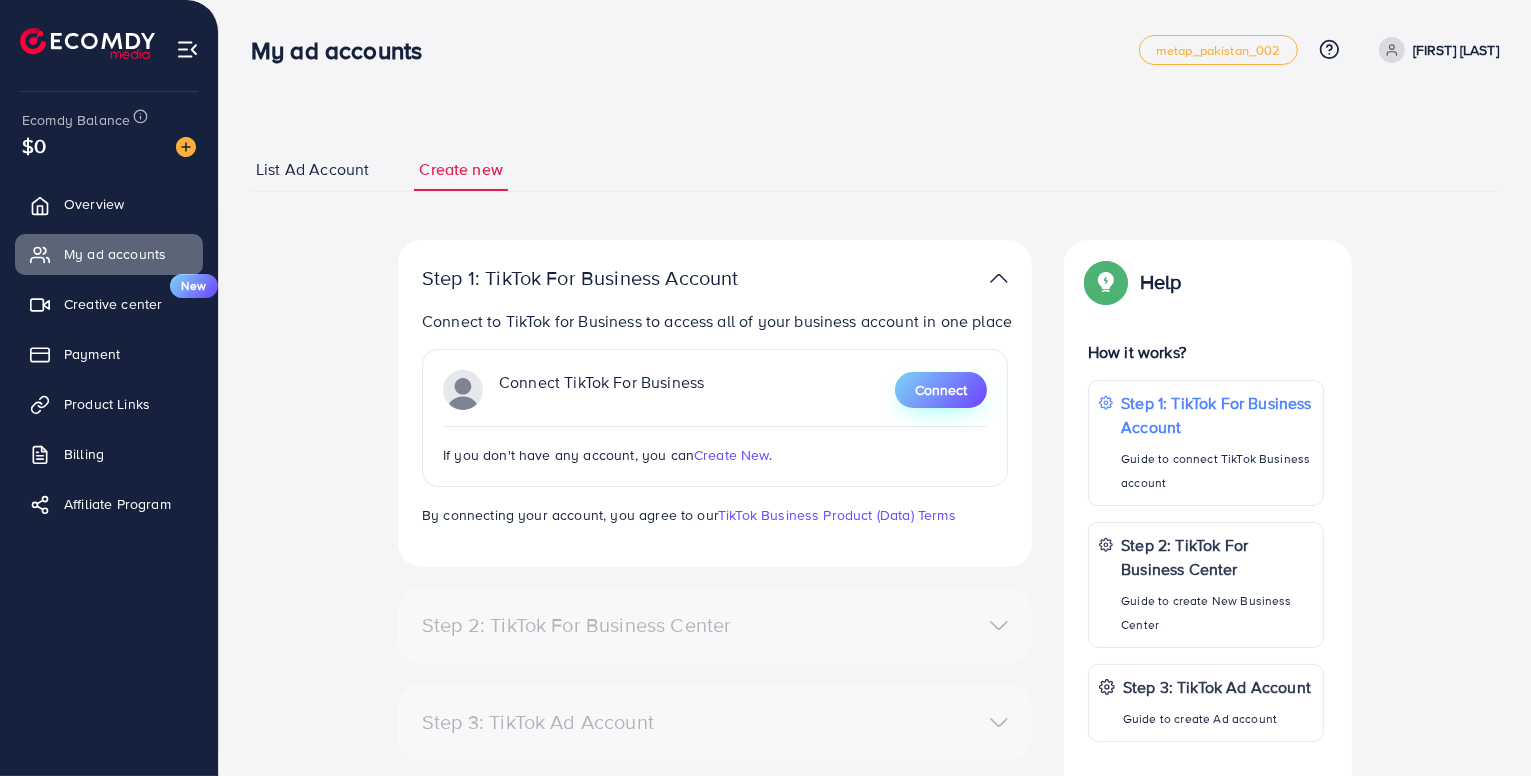 click on "Connect" at bounding box center (941, 390) 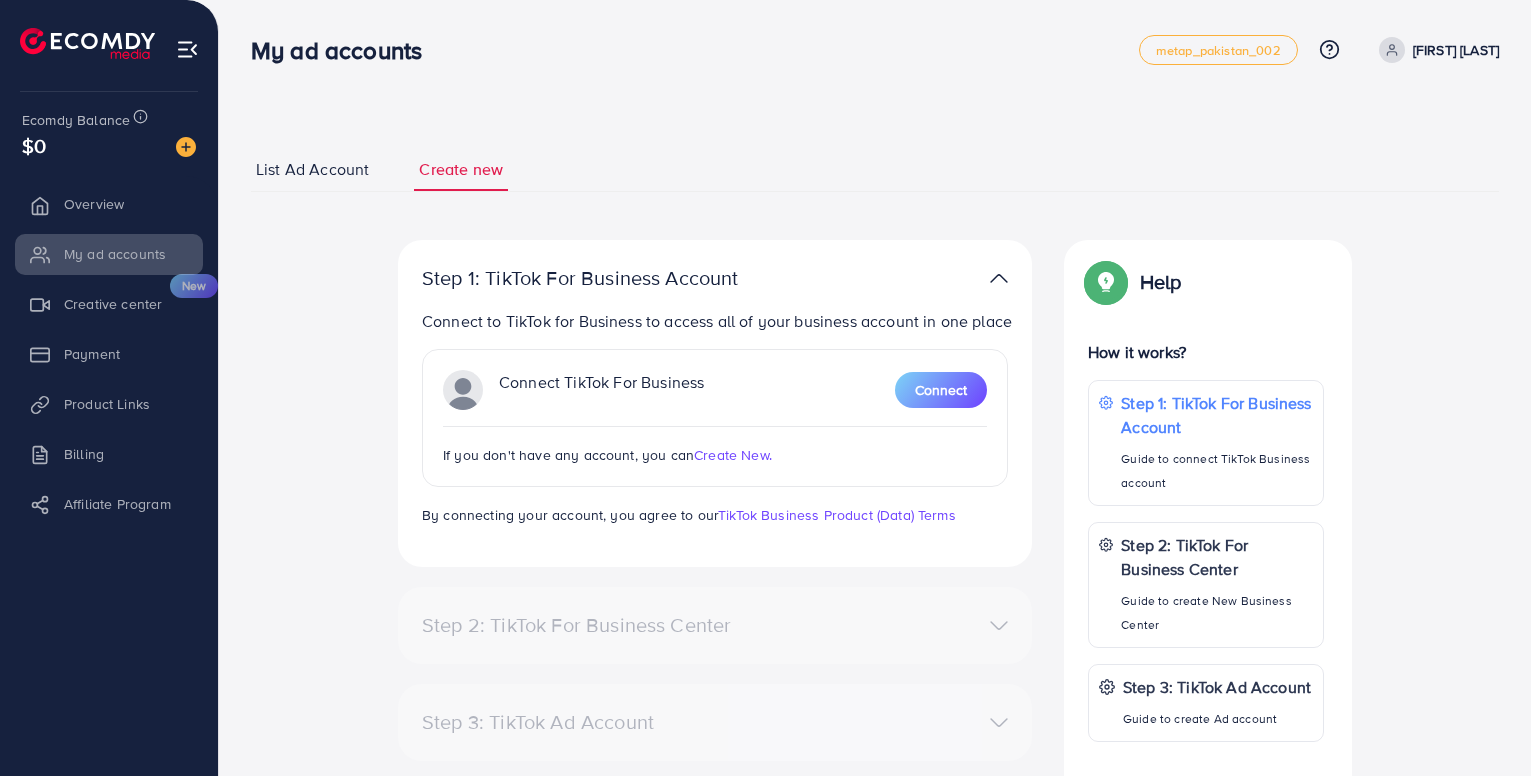 scroll, scrollTop: 0, scrollLeft: 0, axis: both 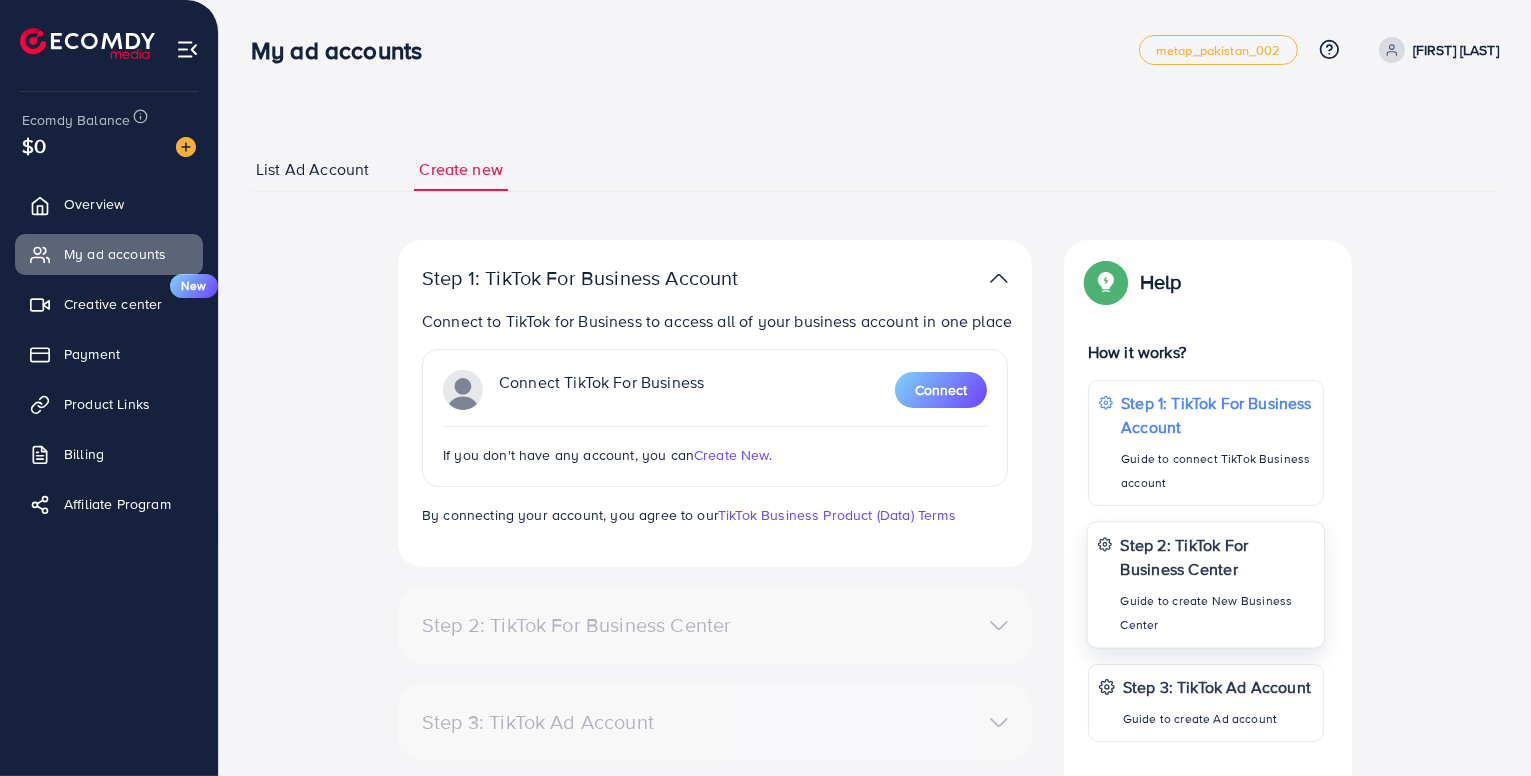 click on "Step 2: TikTok For Business Center   Guide to create New Business Center" at bounding box center (1217, 584) 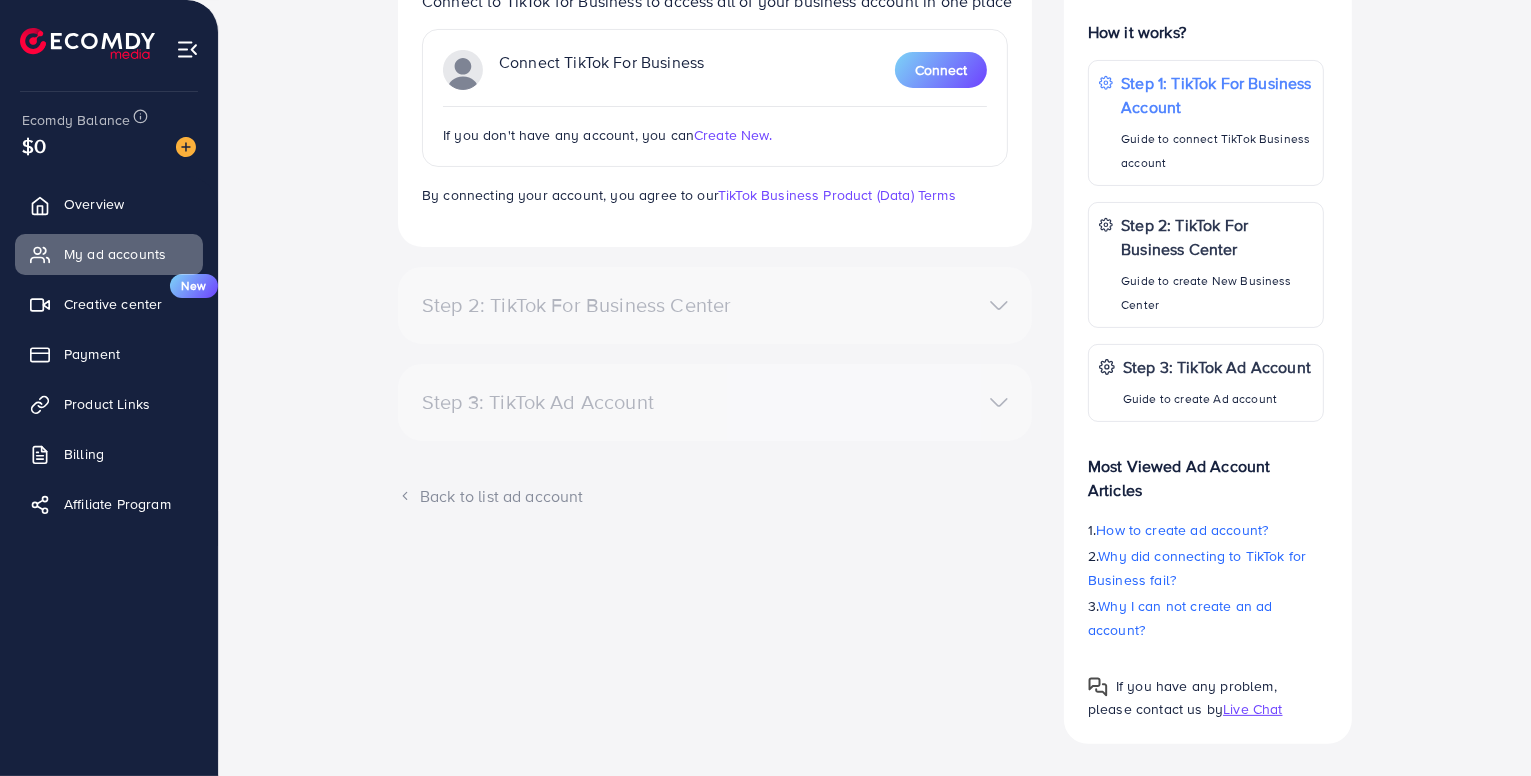 scroll, scrollTop: 343, scrollLeft: 0, axis: vertical 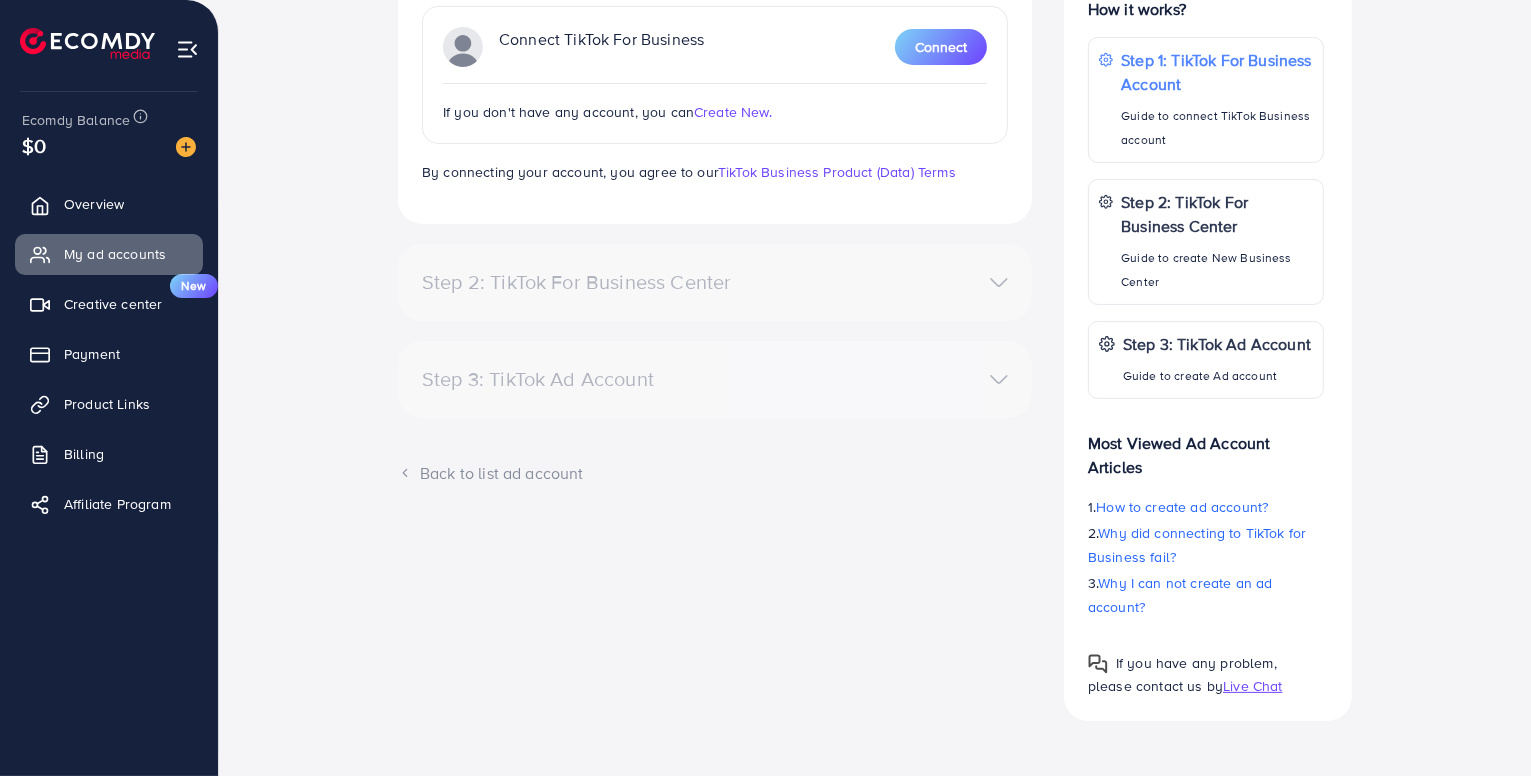 click on "Step 2: TikTok For Business Center" at bounding box center [715, 282] 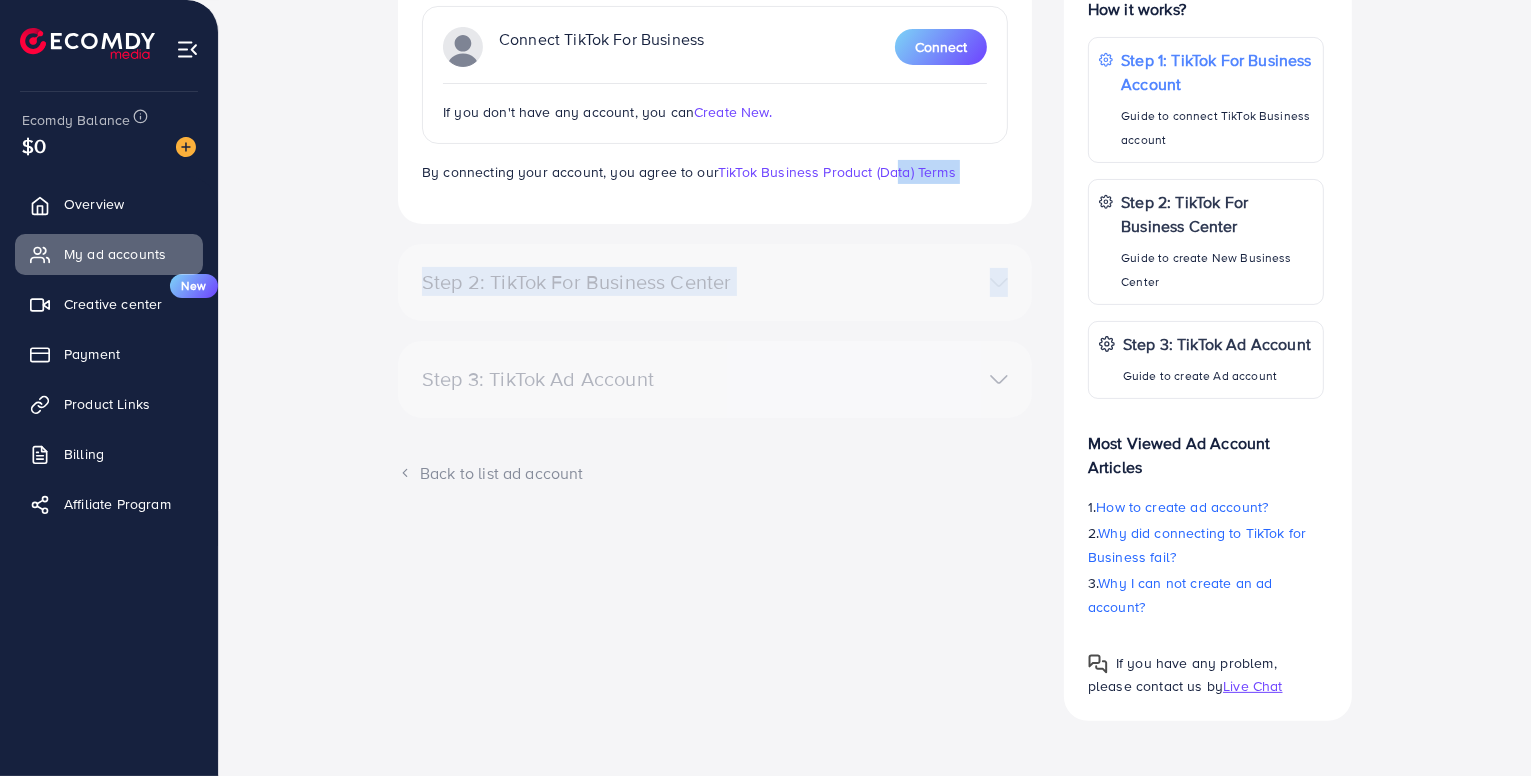 drag, startPoint x: 888, startPoint y: 224, endPoint x: 907, endPoint y: 345, distance: 122.48265 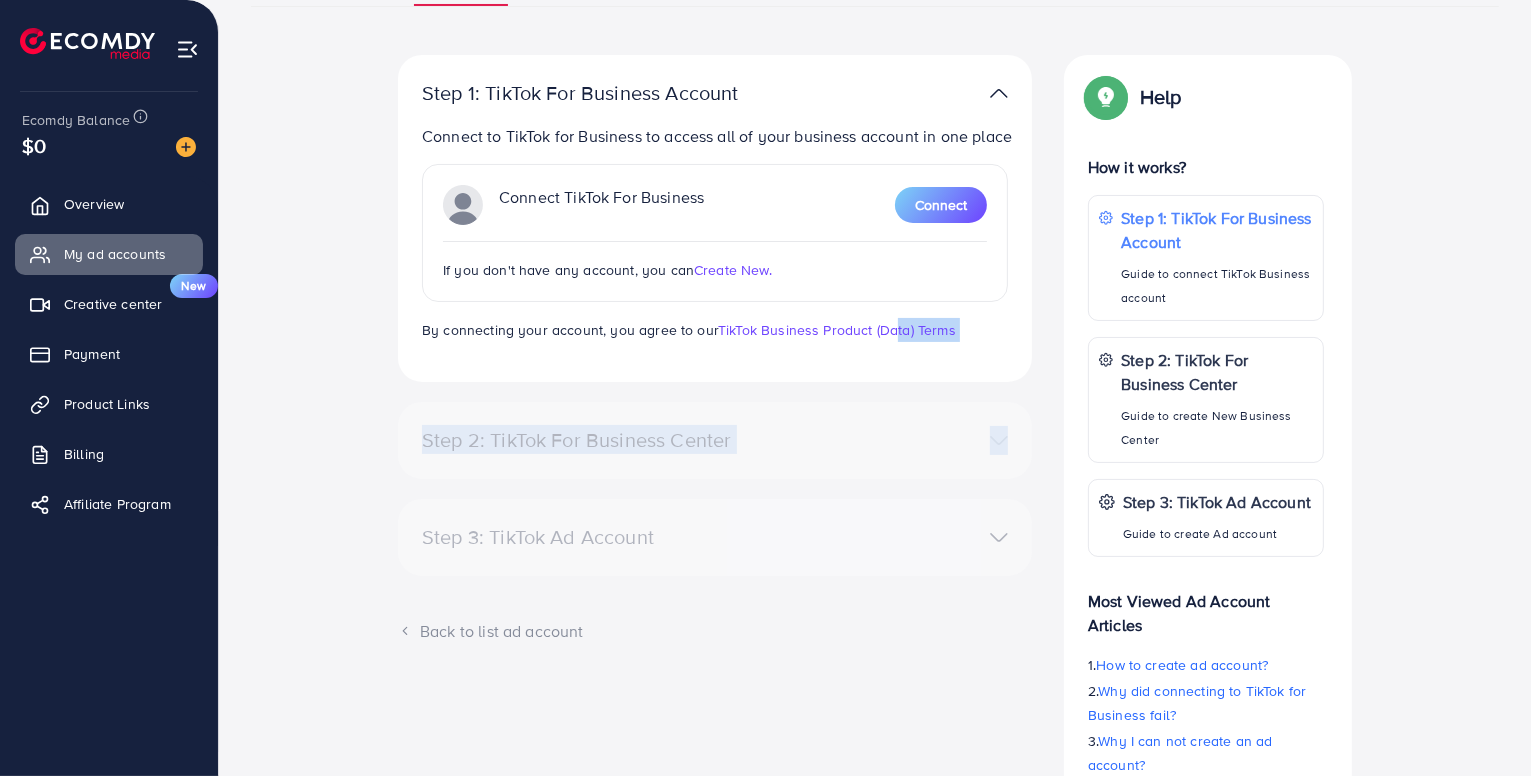 scroll, scrollTop: 43, scrollLeft: 0, axis: vertical 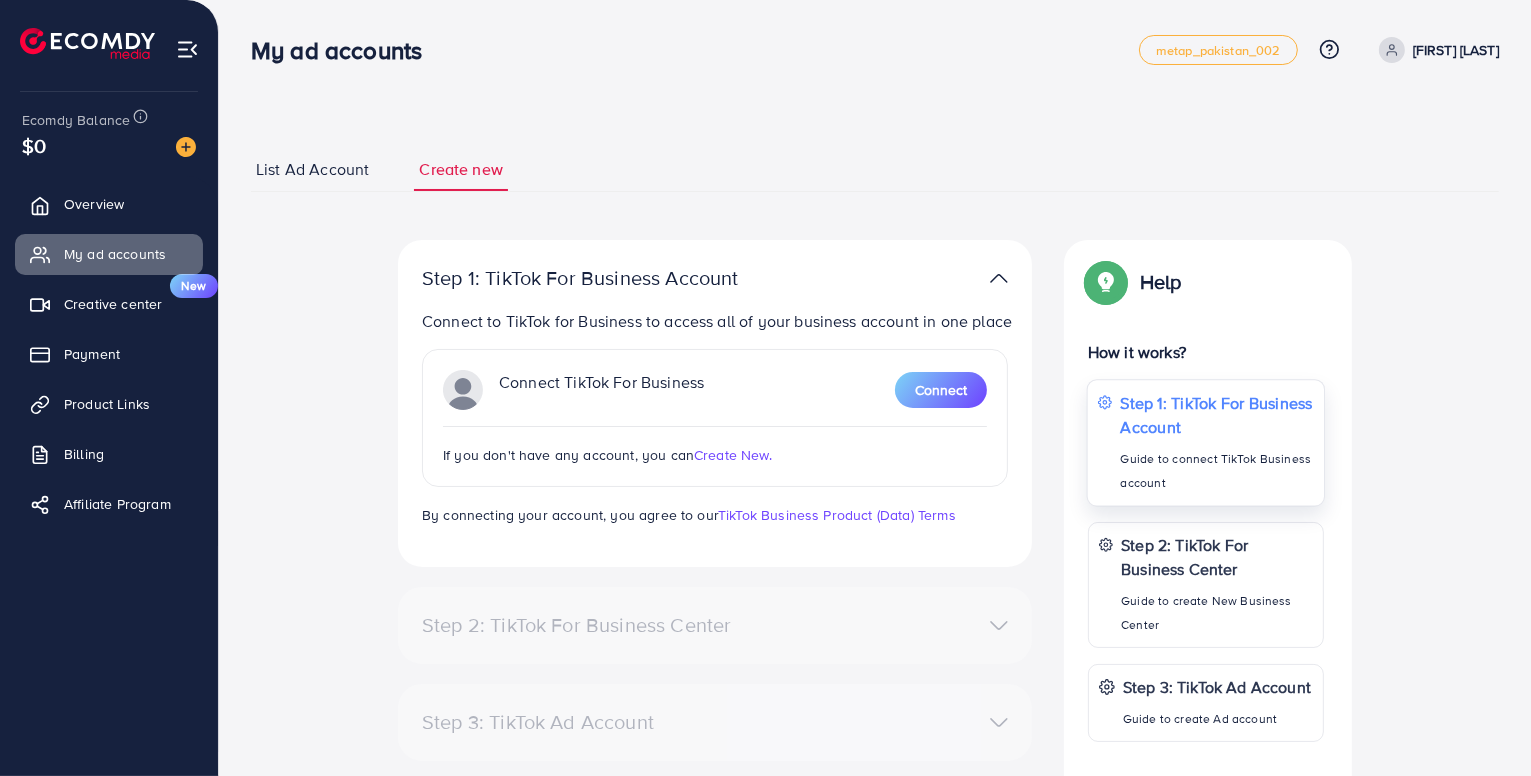 click on "Guide to connect TikTok Business account" at bounding box center [1217, 471] 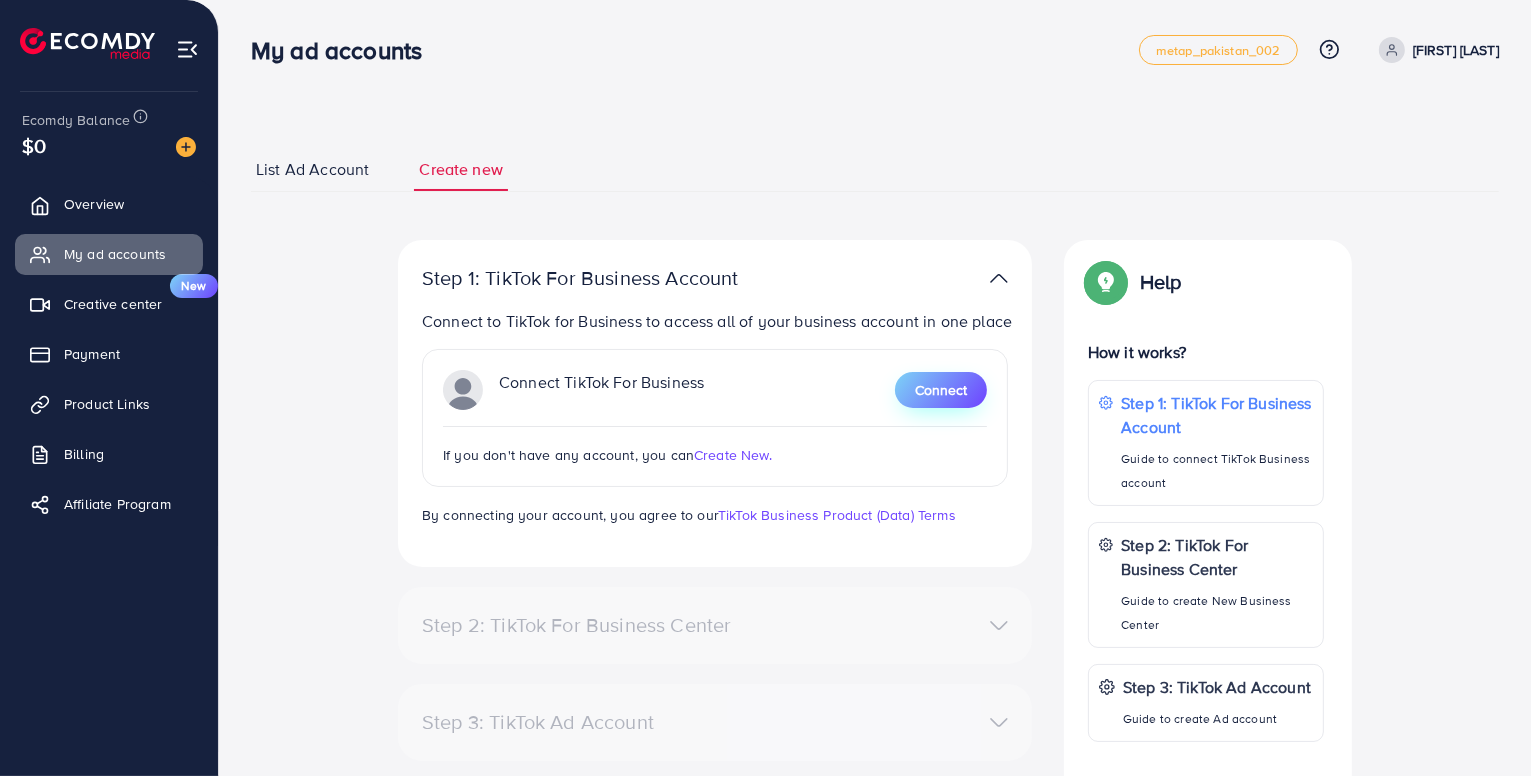 click on "Connect" at bounding box center (941, 390) 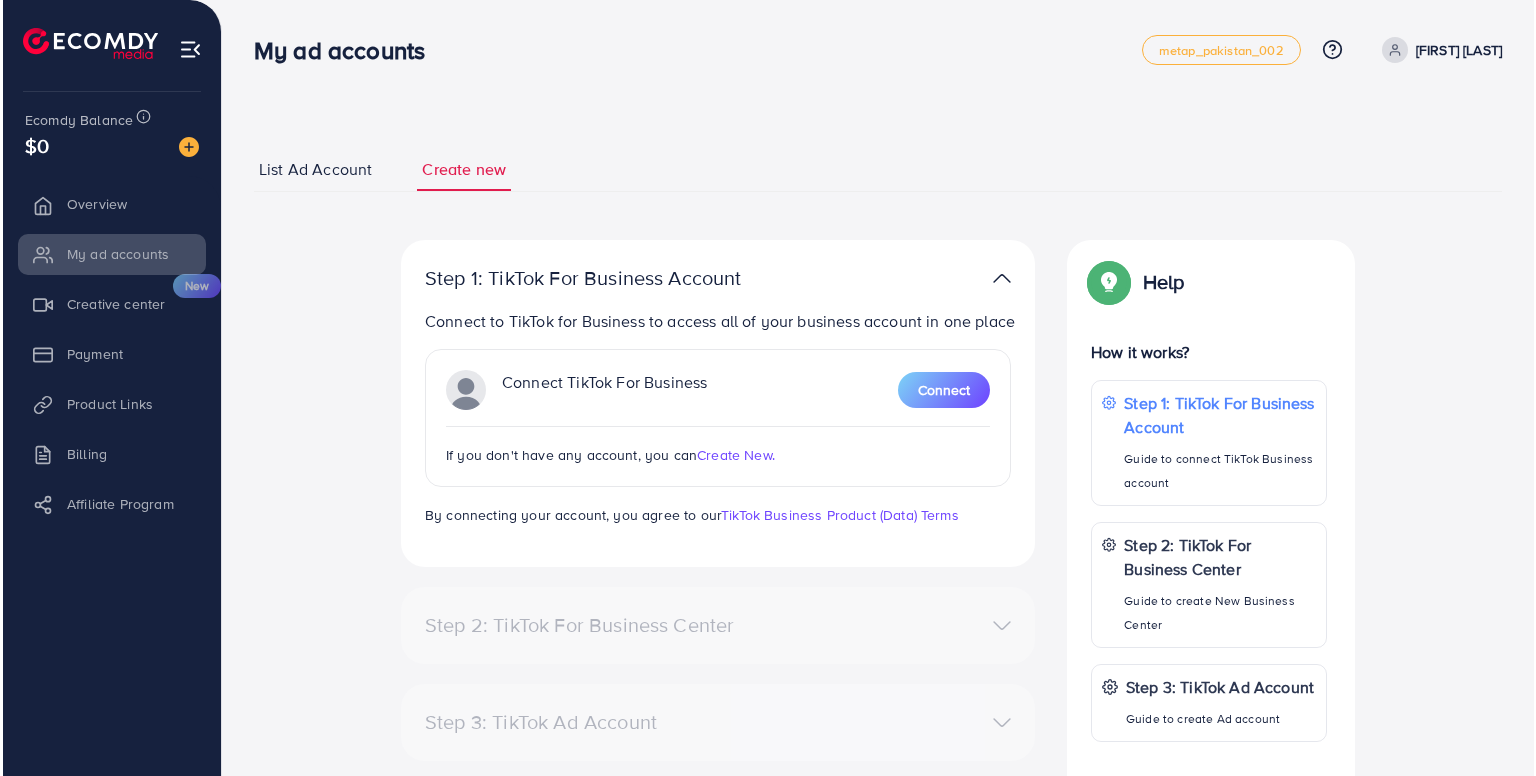 scroll, scrollTop: 0, scrollLeft: 0, axis: both 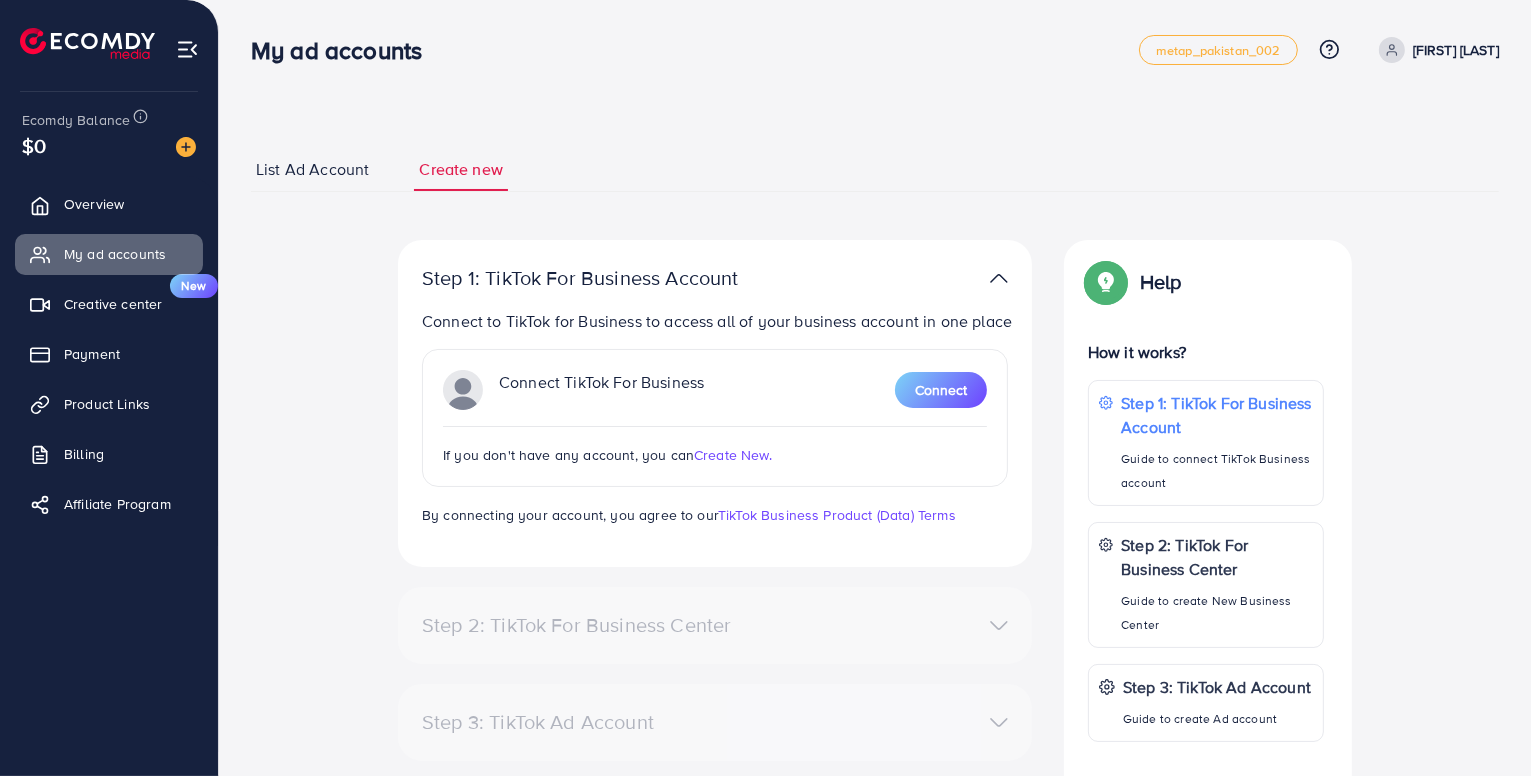 click on "List Ad Account" at bounding box center (312, 169) 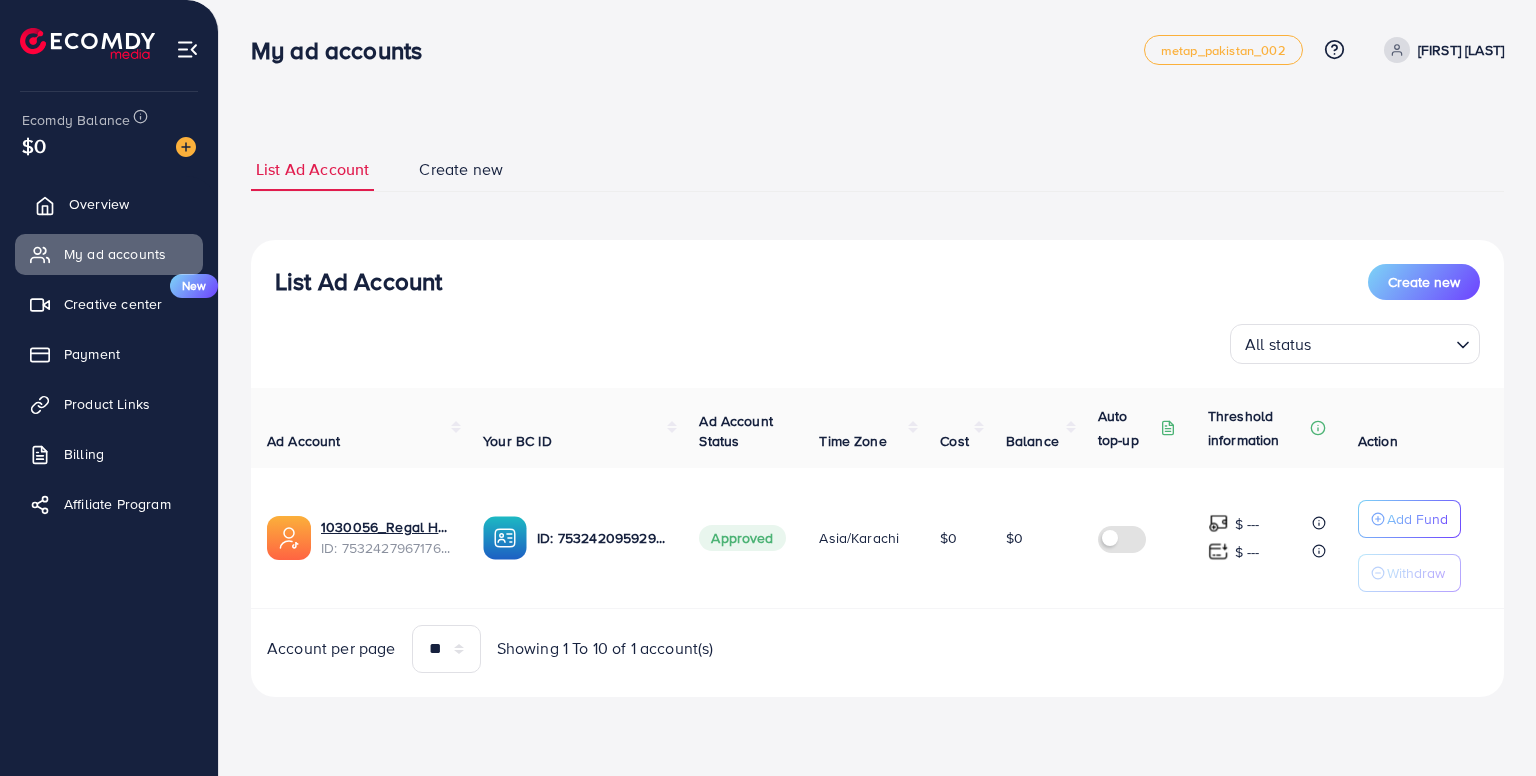 click on "Overview" at bounding box center [99, 204] 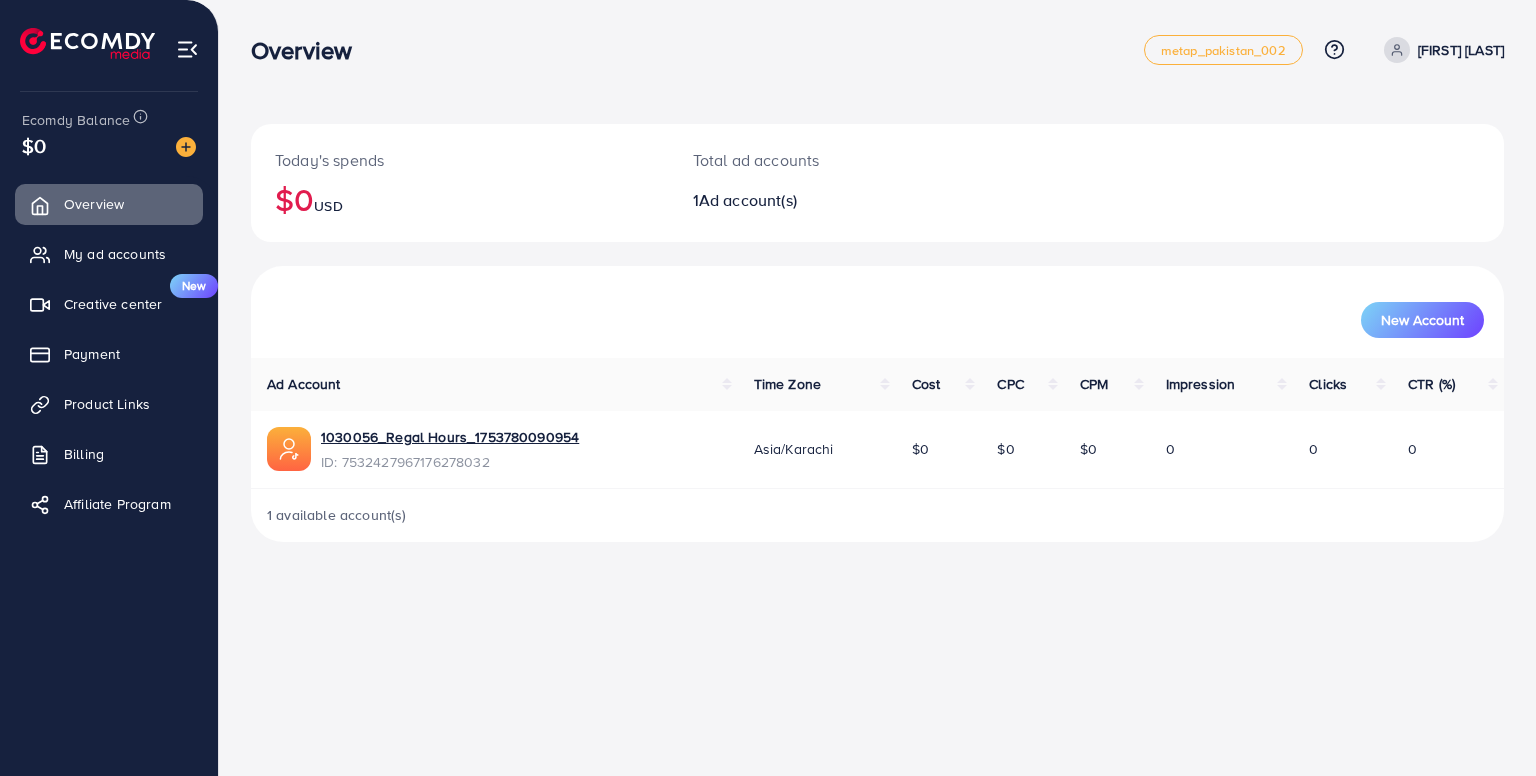 drag, startPoint x: 454, startPoint y: 403, endPoint x: 689, endPoint y: 411, distance: 235.13612 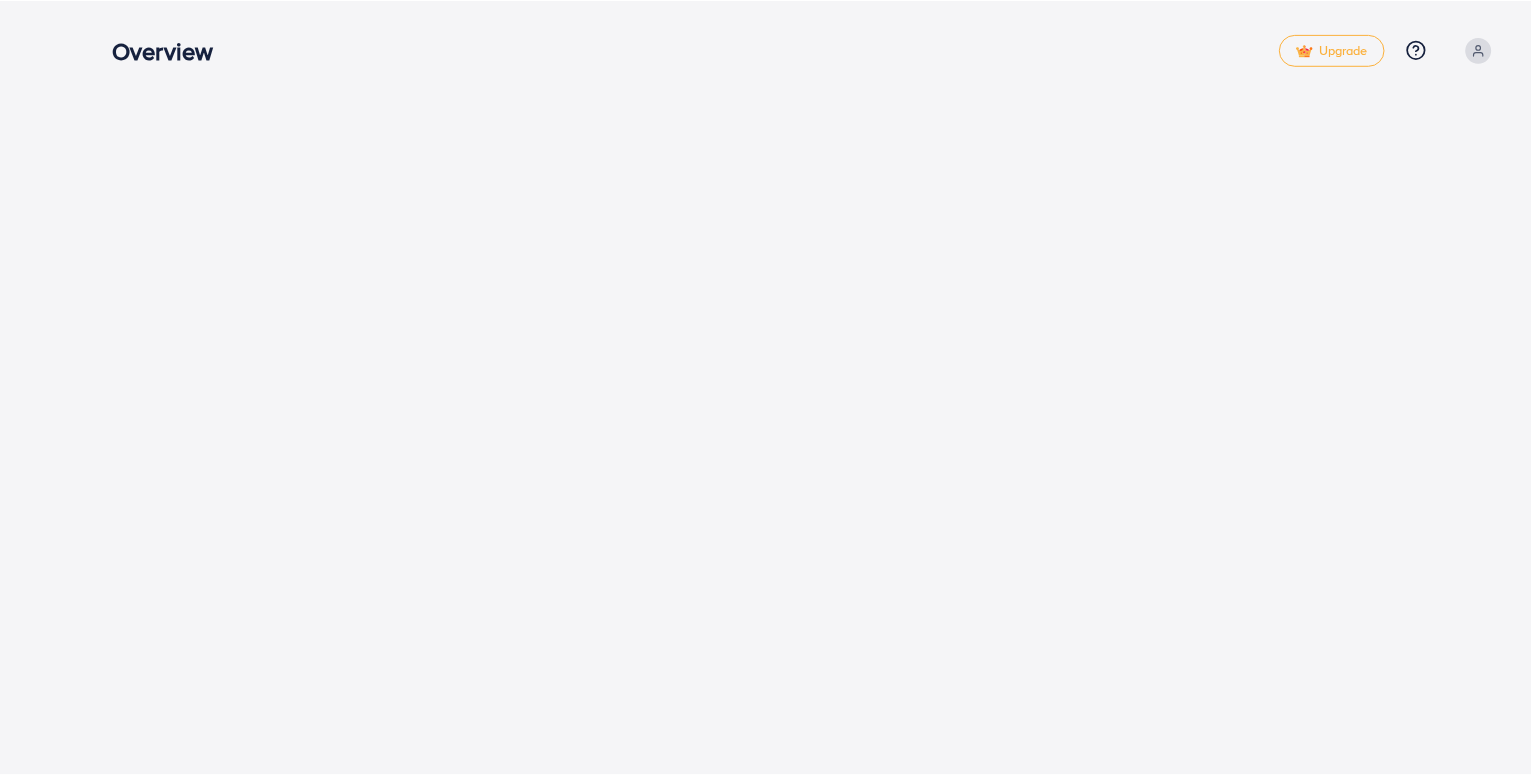 scroll, scrollTop: 0, scrollLeft: 0, axis: both 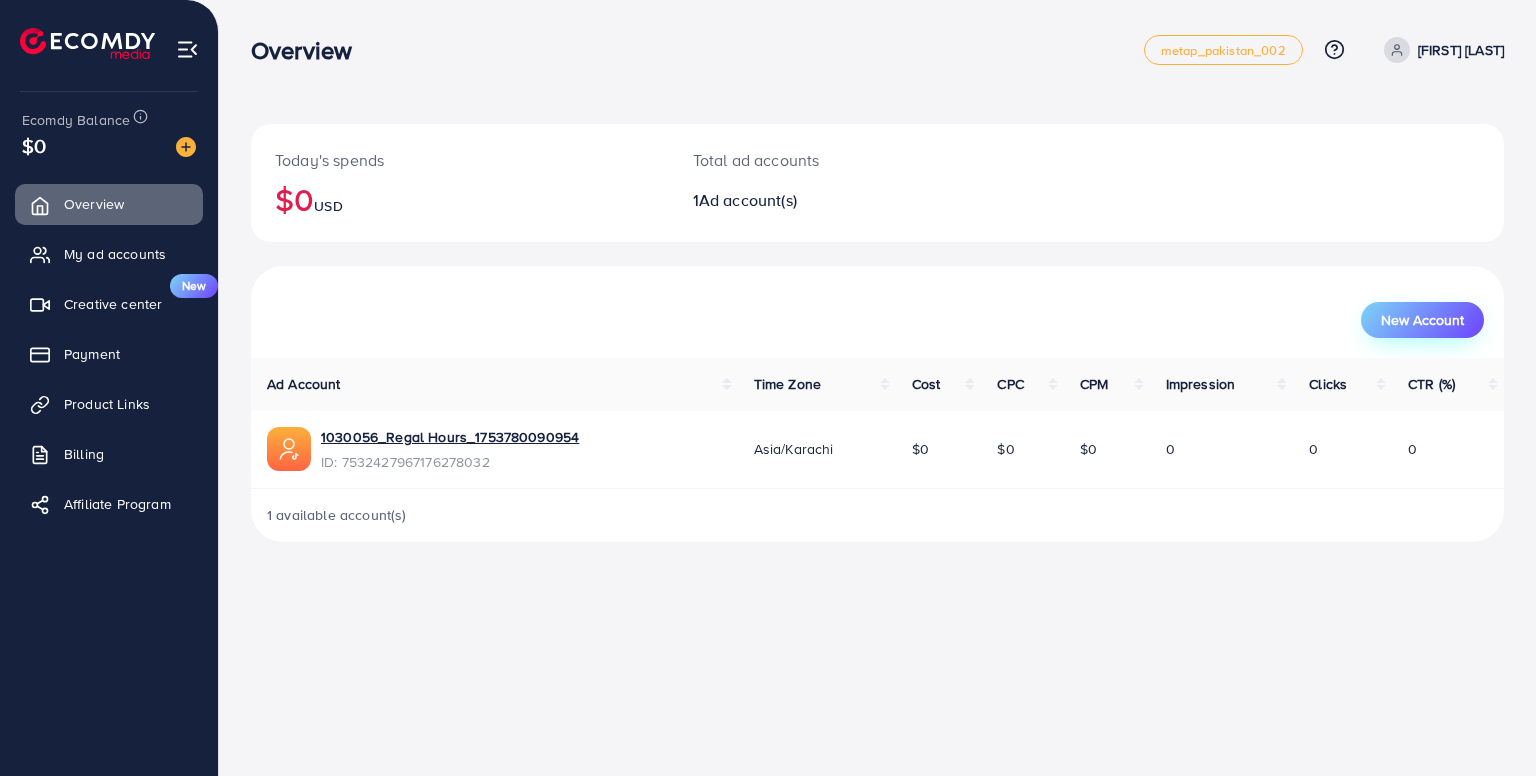 click on "New Account" at bounding box center (1422, 320) 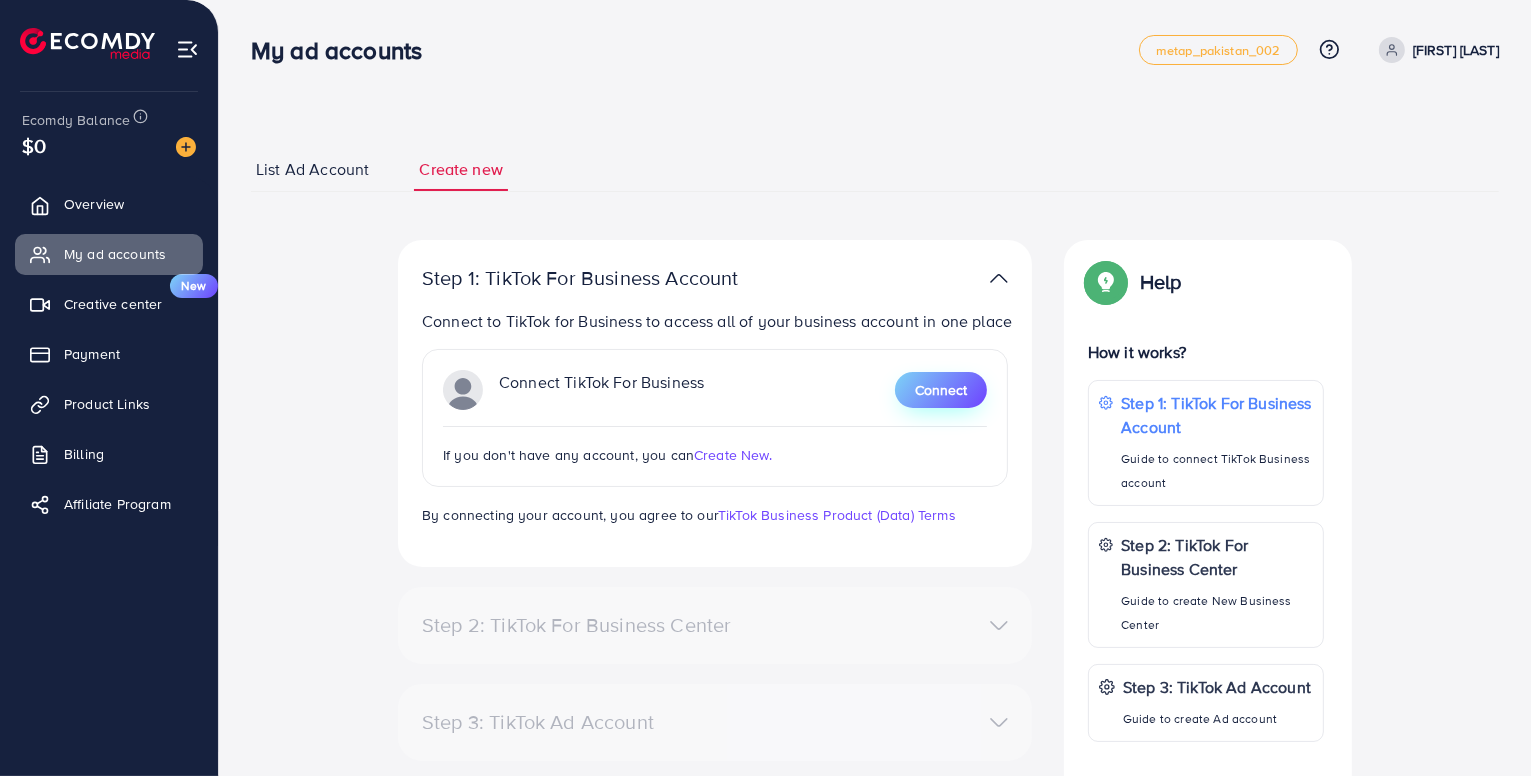 click on "Connect" at bounding box center [941, 390] 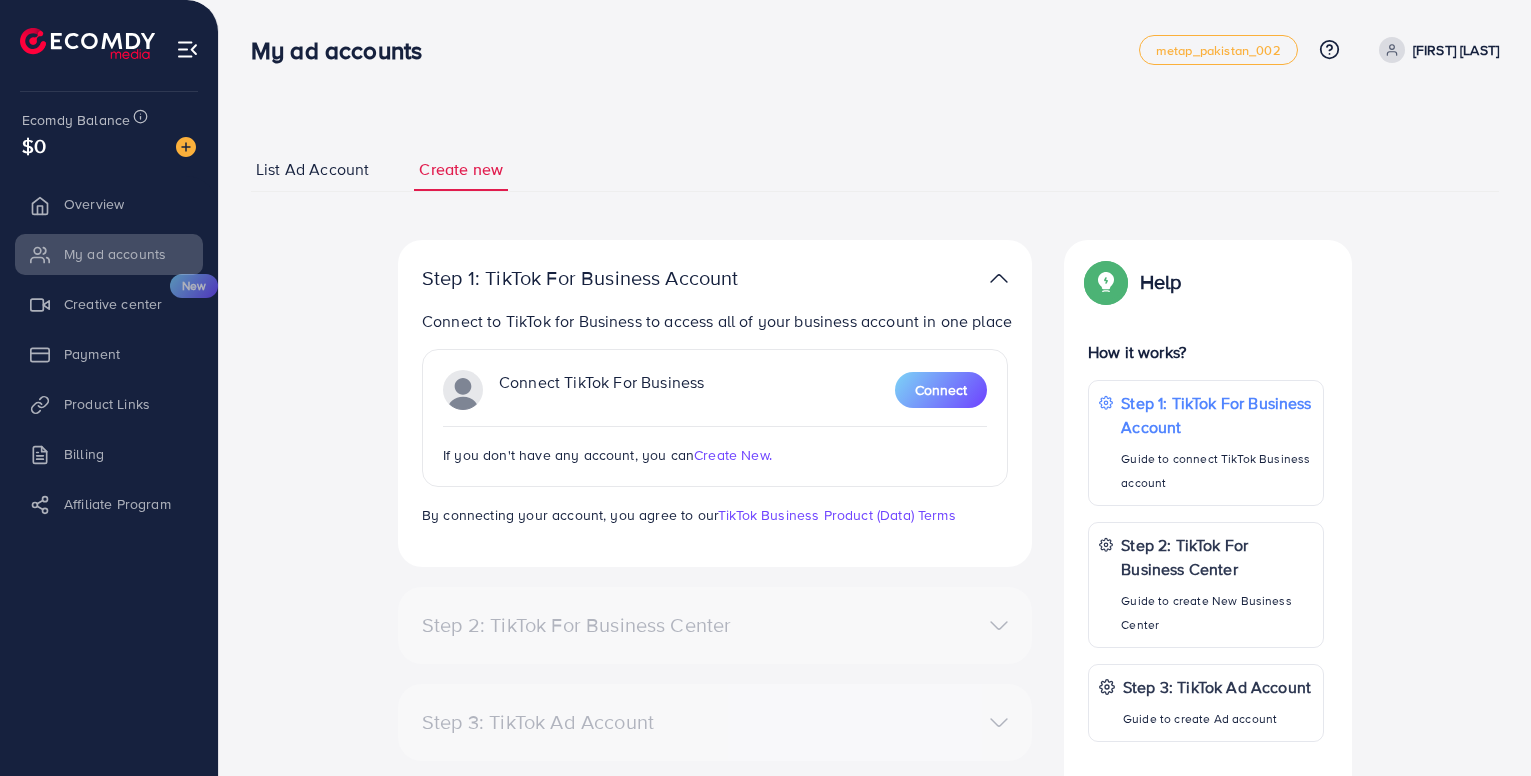 scroll, scrollTop: 0, scrollLeft: 0, axis: both 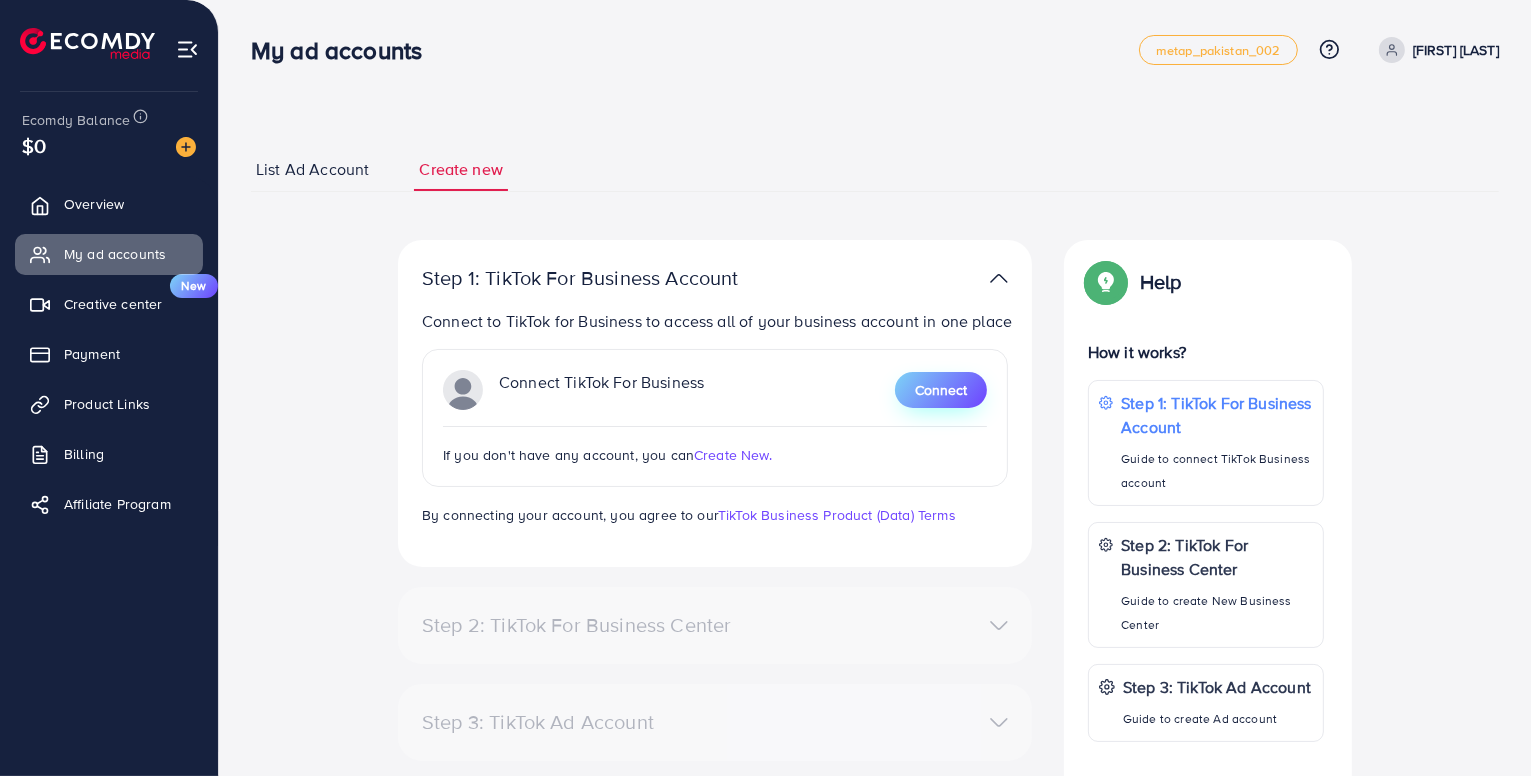 click on "Connect" at bounding box center [941, 390] 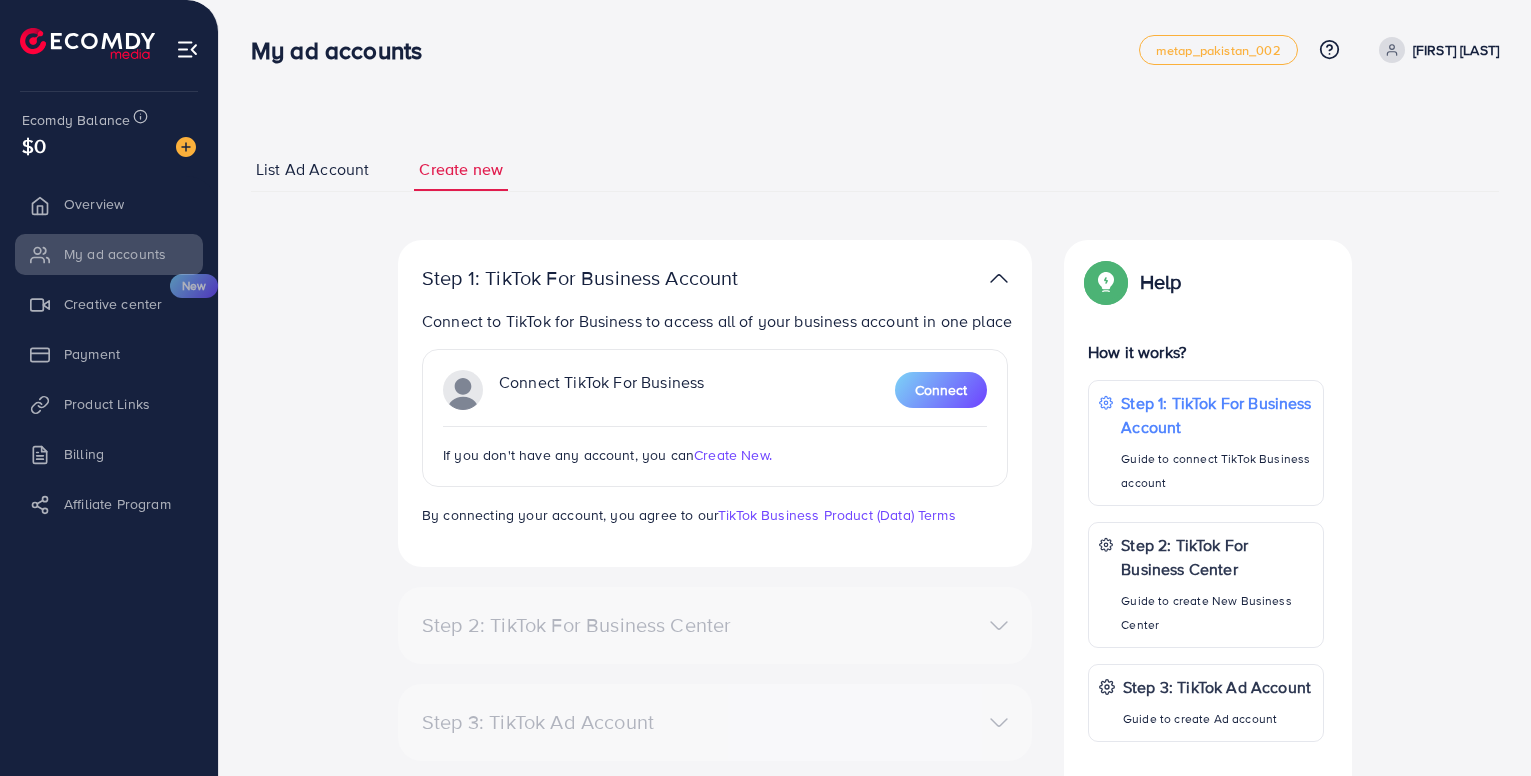scroll, scrollTop: 0, scrollLeft: 0, axis: both 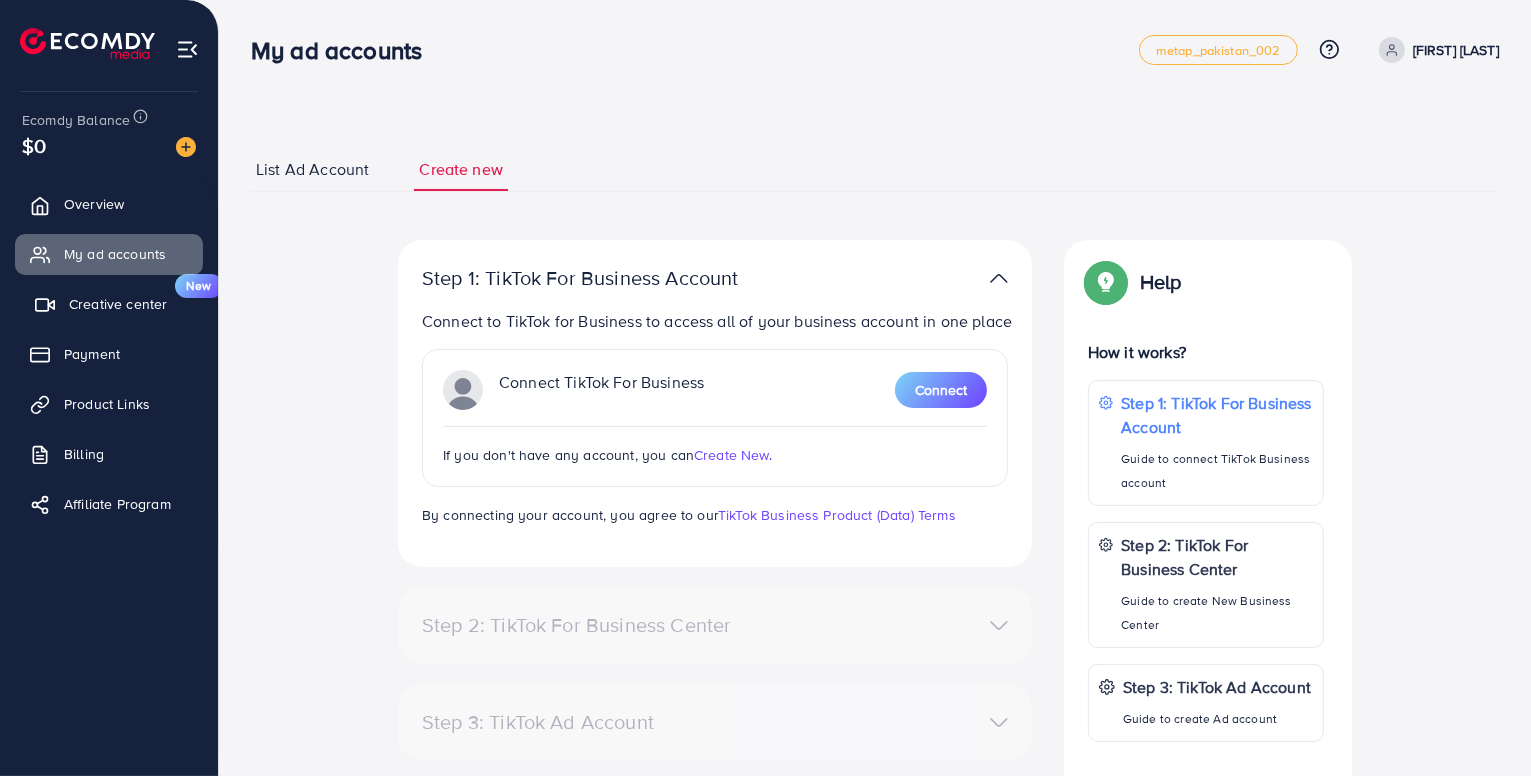 click on "Creative center  New" at bounding box center (109, 304) 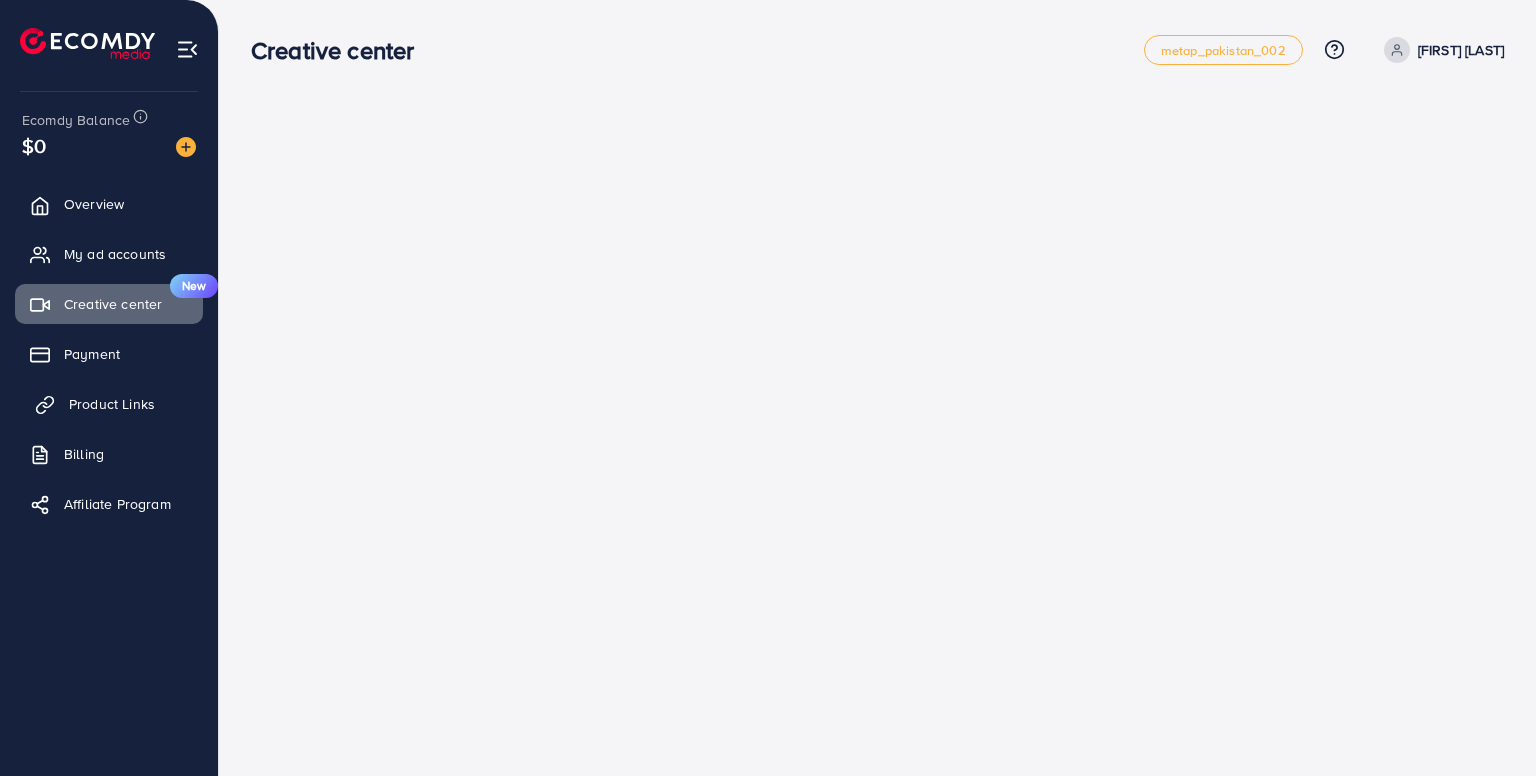 click on "Product Links" at bounding box center (109, 404) 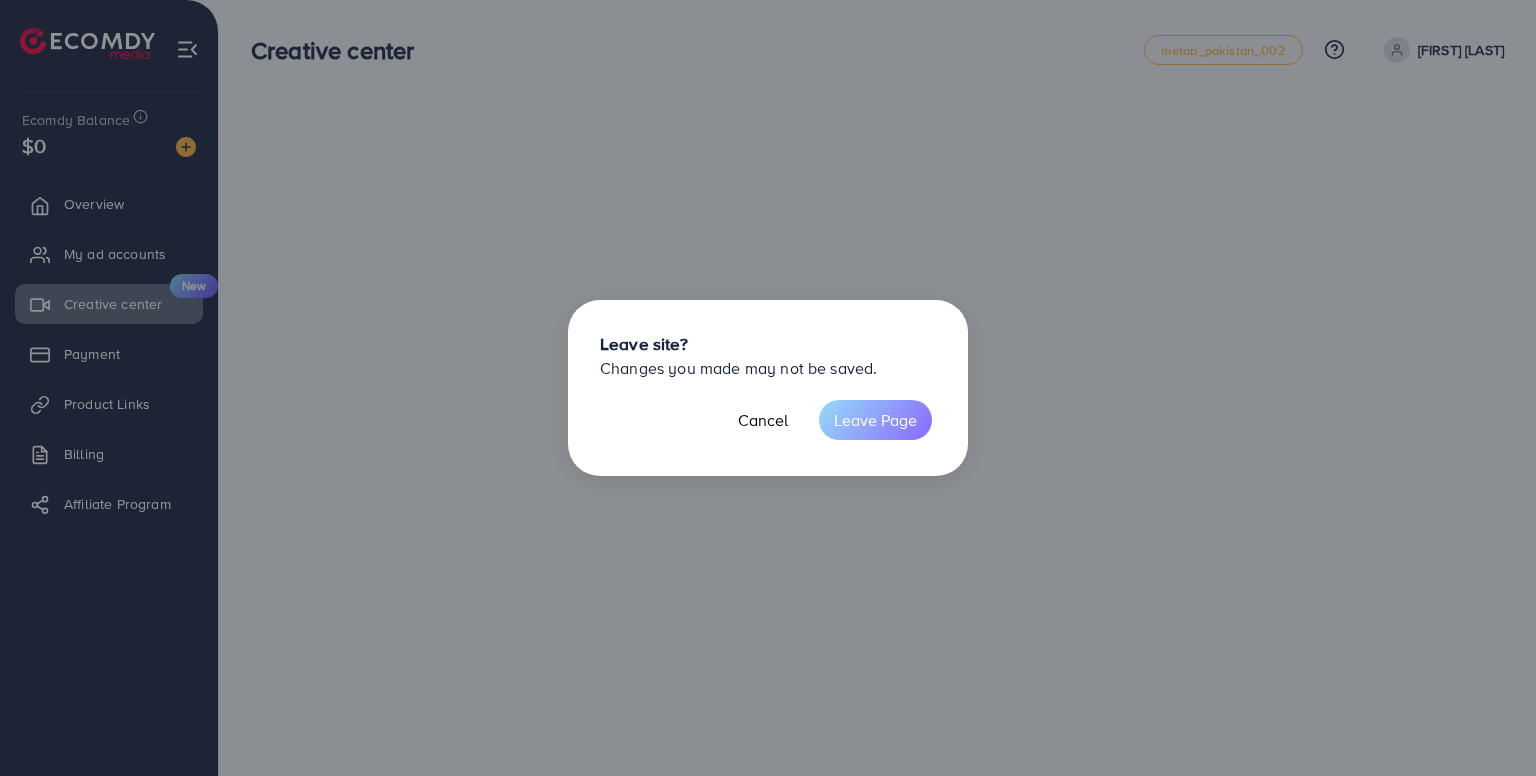 click on "Leave Page" at bounding box center (875, 420) 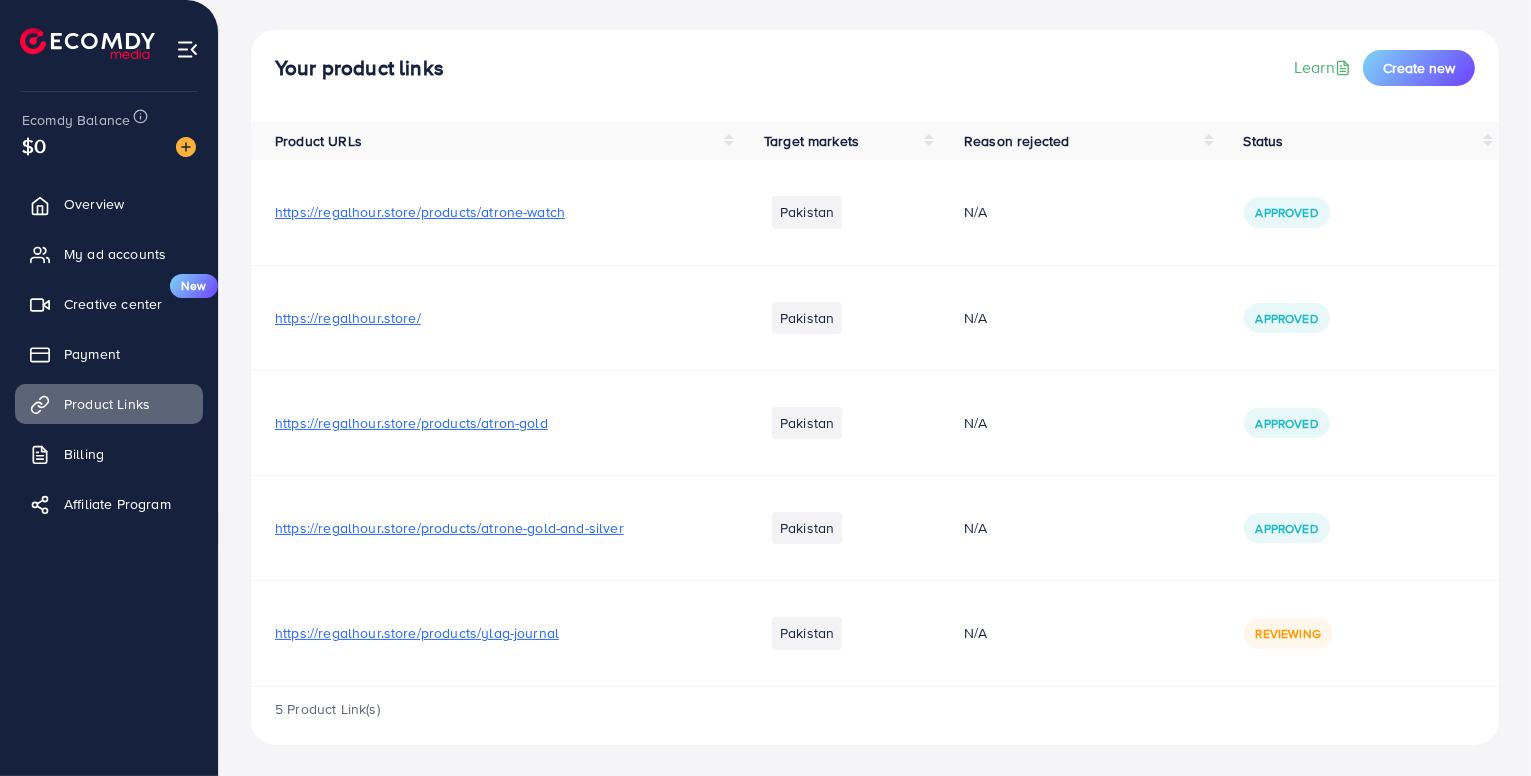 scroll, scrollTop: 0, scrollLeft: 0, axis: both 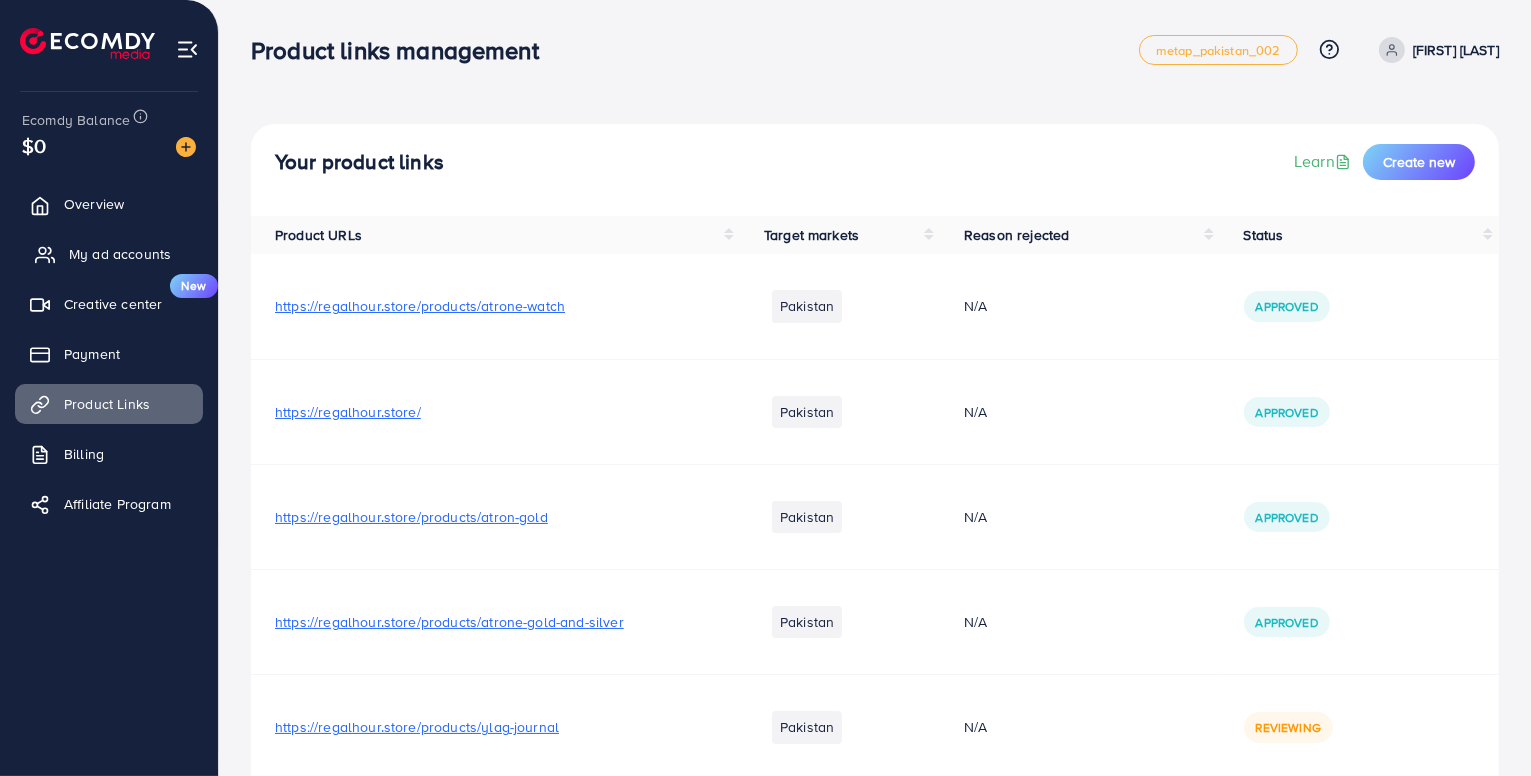click on "My ad accounts" at bounding box center (120, 254) 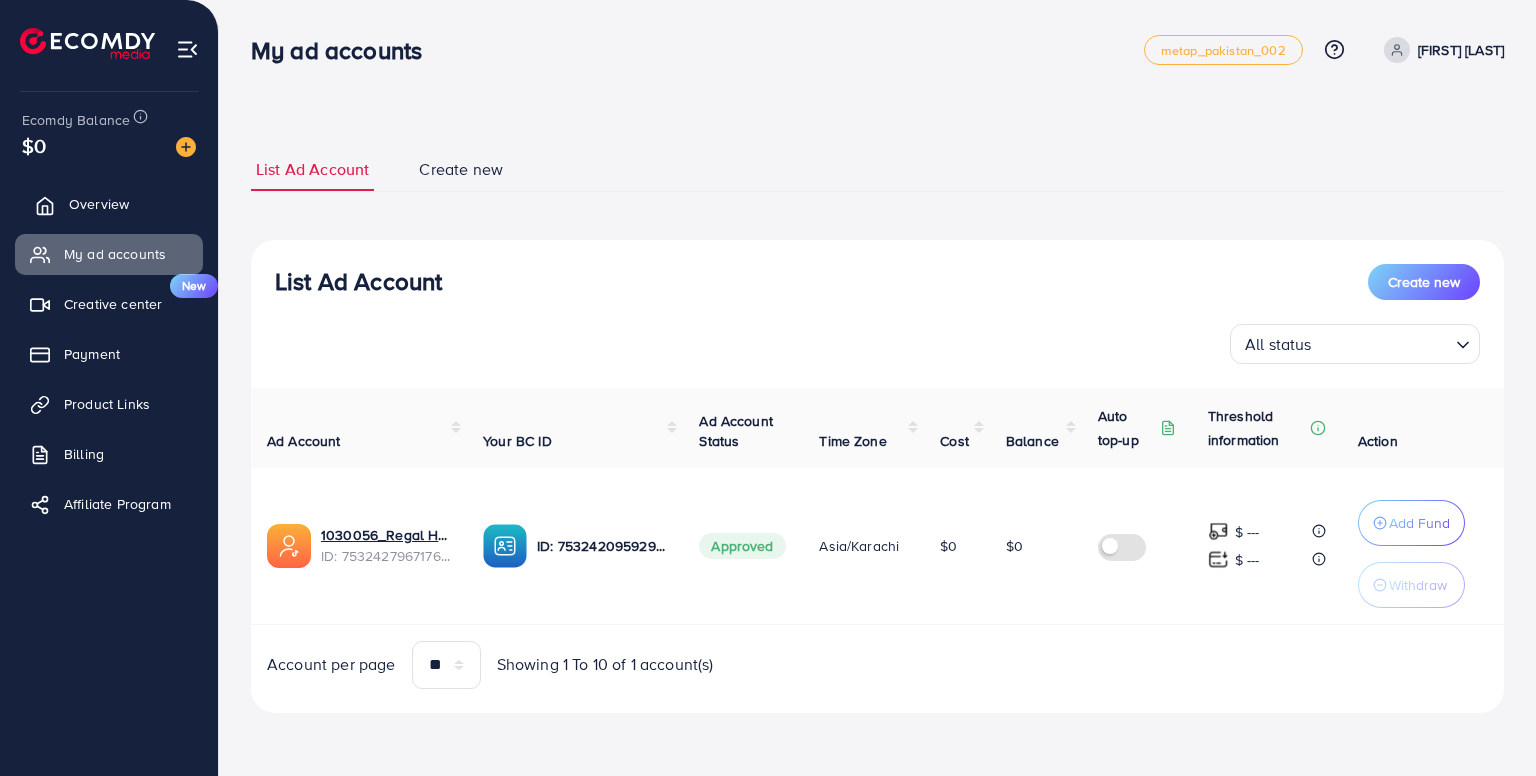 click on "Overview" at bounding box center (99, 204) 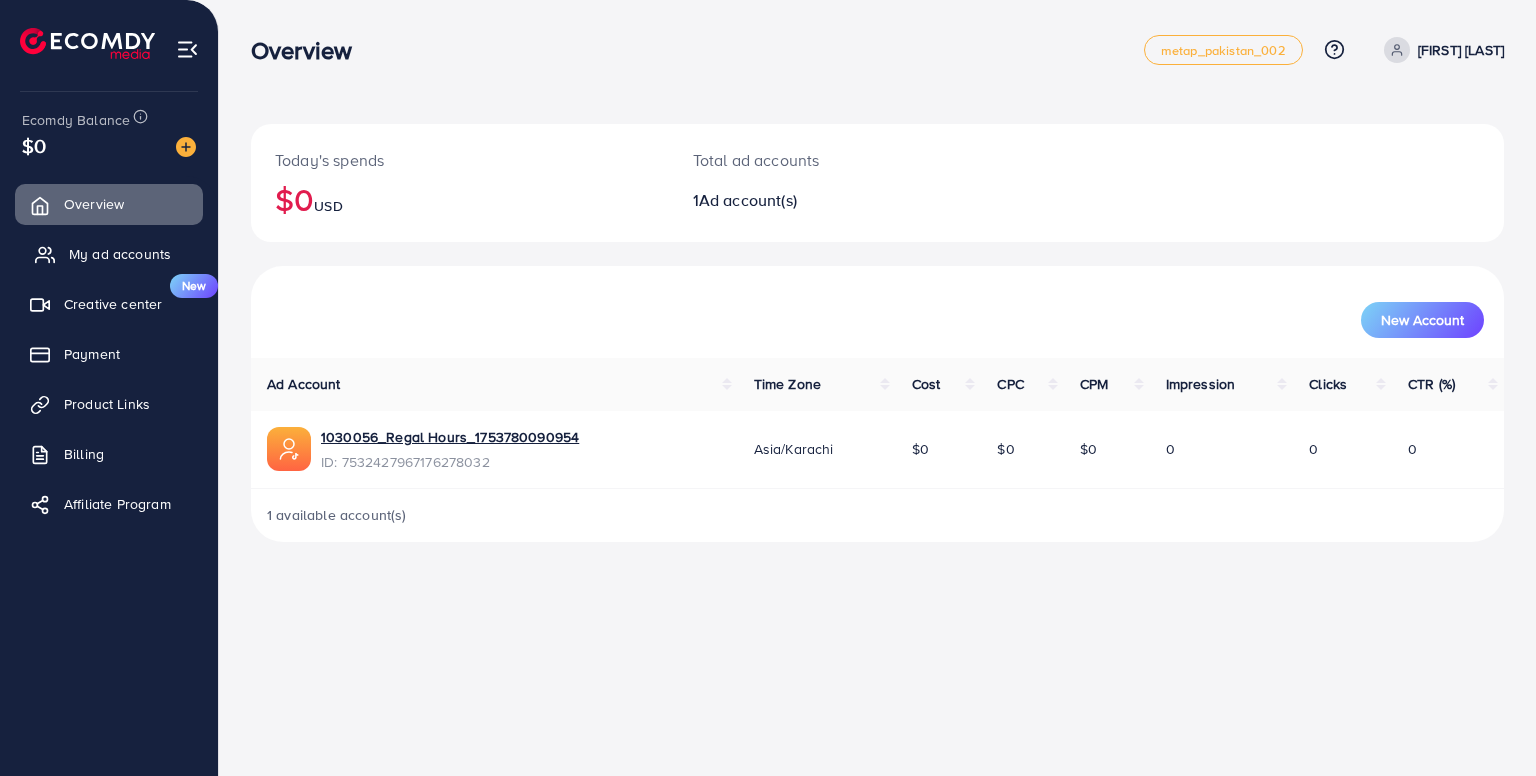 click on "My ad accounts" at bounding box center [120, 254] 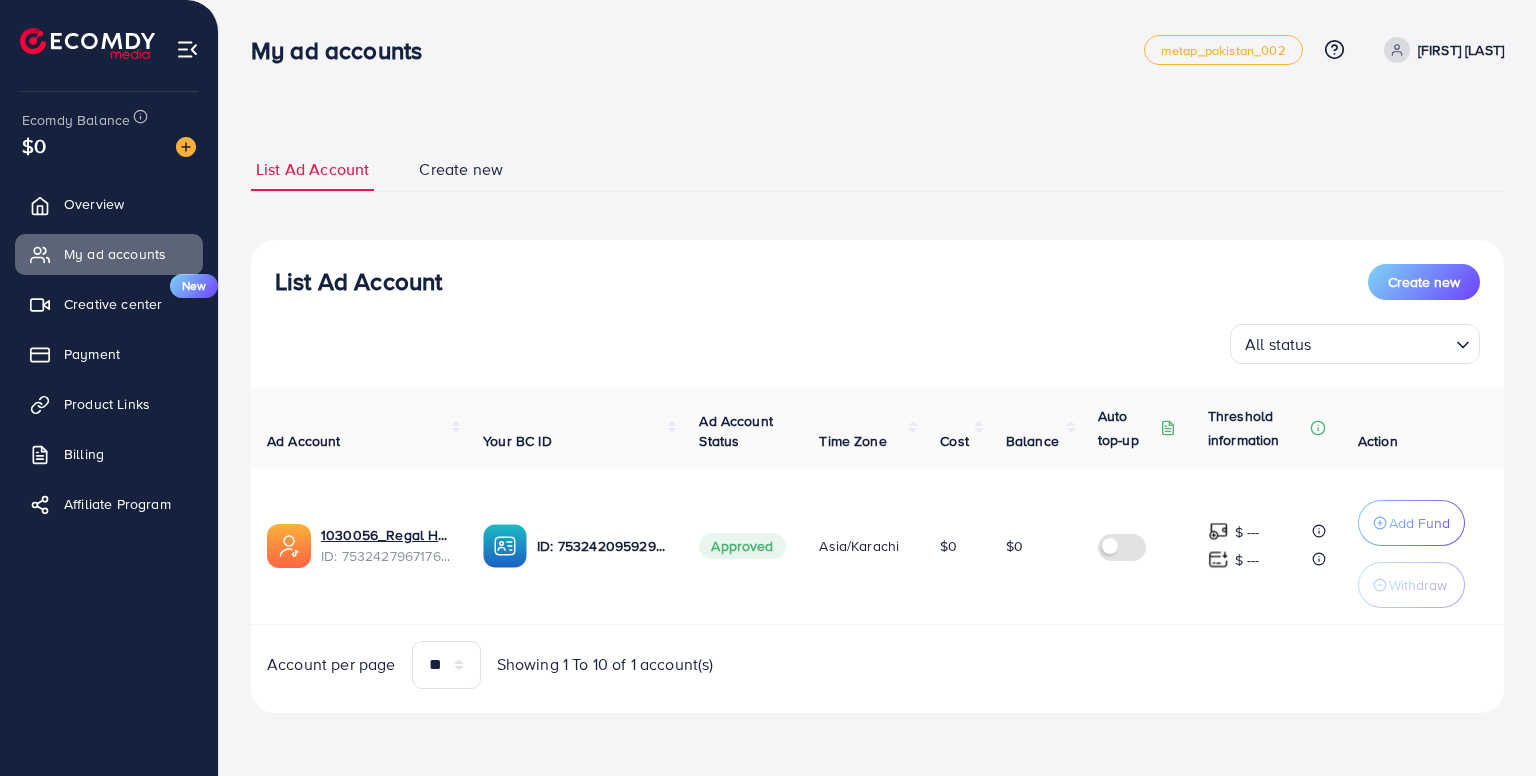 click on "Ecomdy Balance  $0" at bounding box center [109, 134] 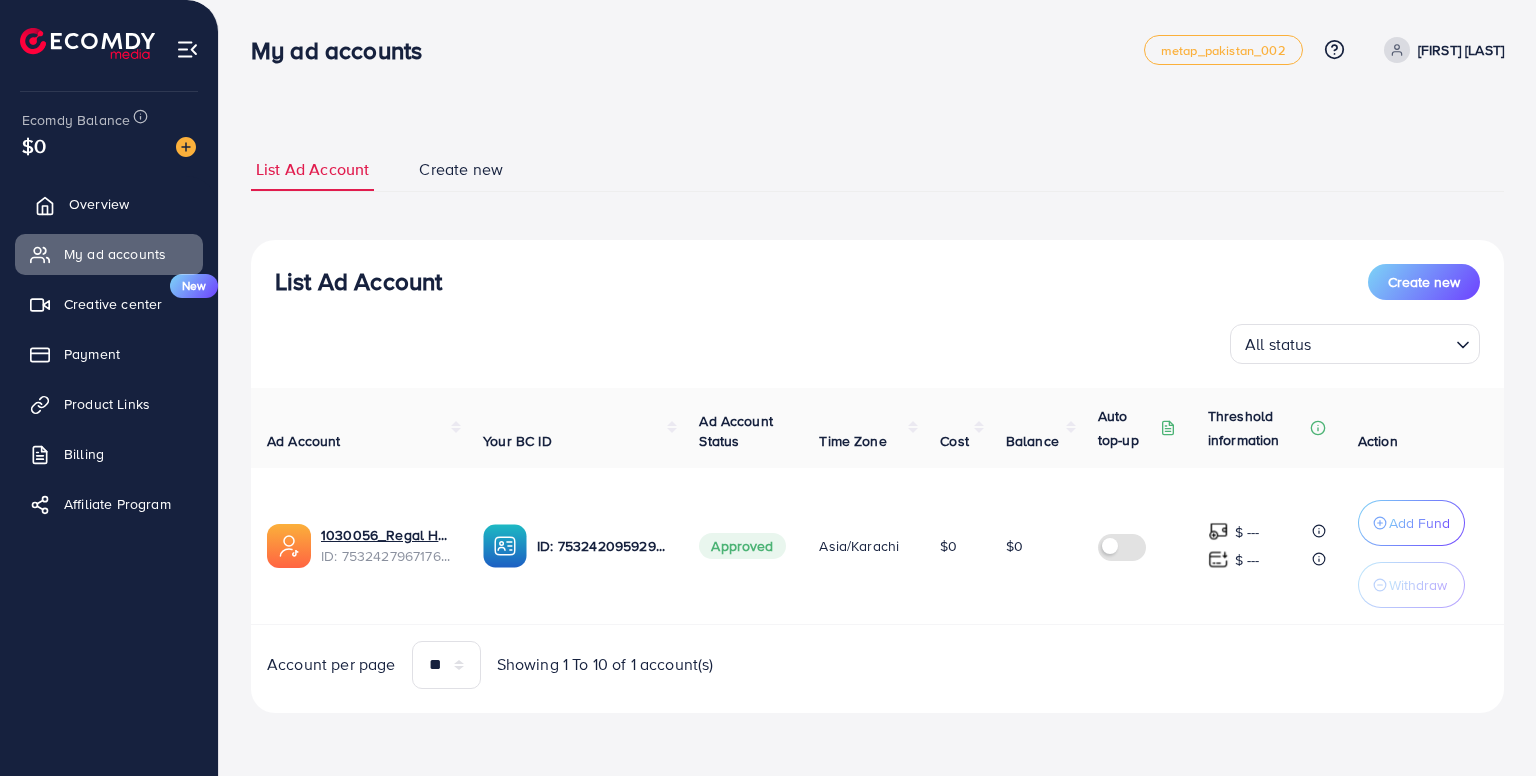 click on "Overview" at bounding box center [109, 204] 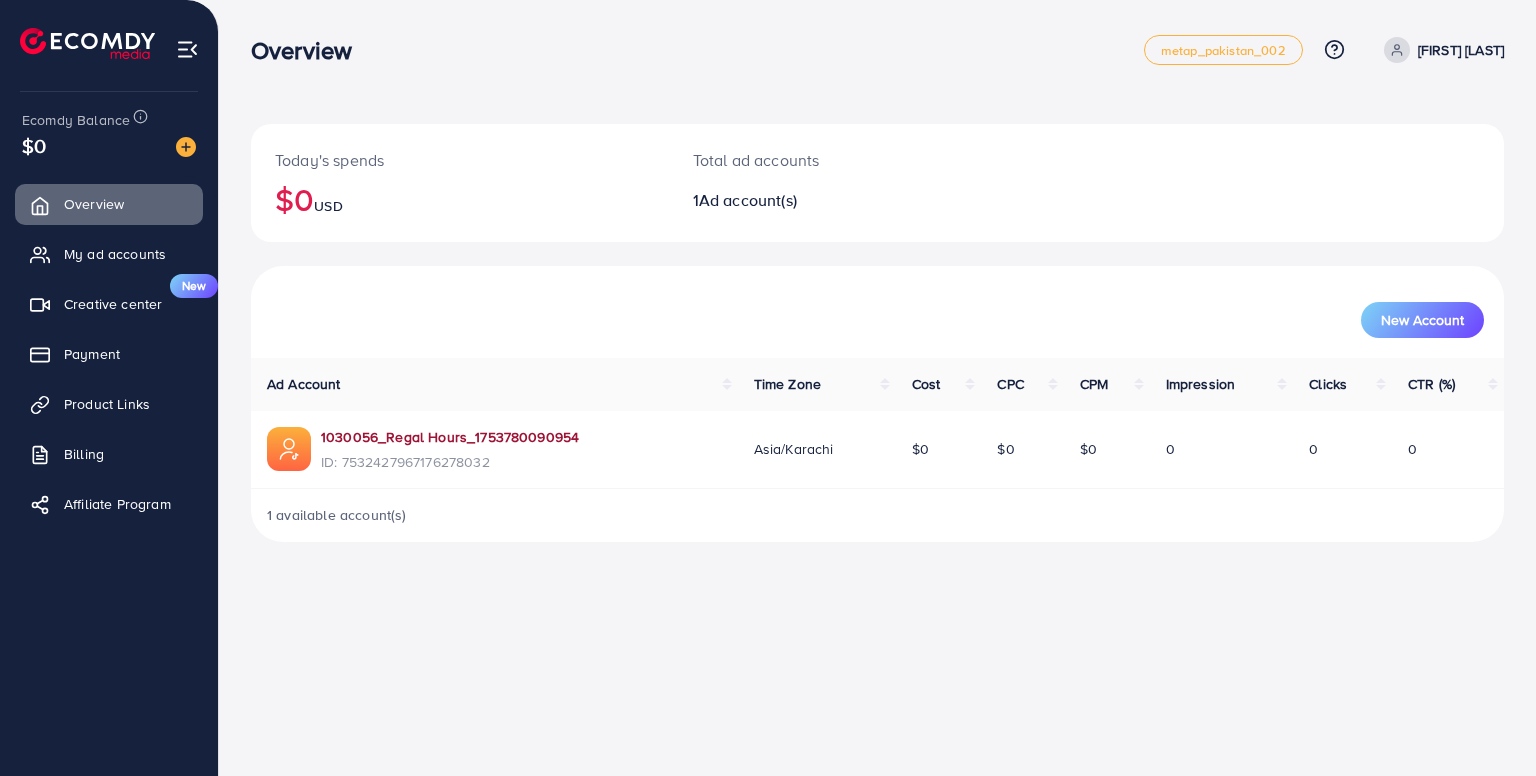 click on "1030056_Regal Hours_1753780090954" at bounding box center [450, 437] 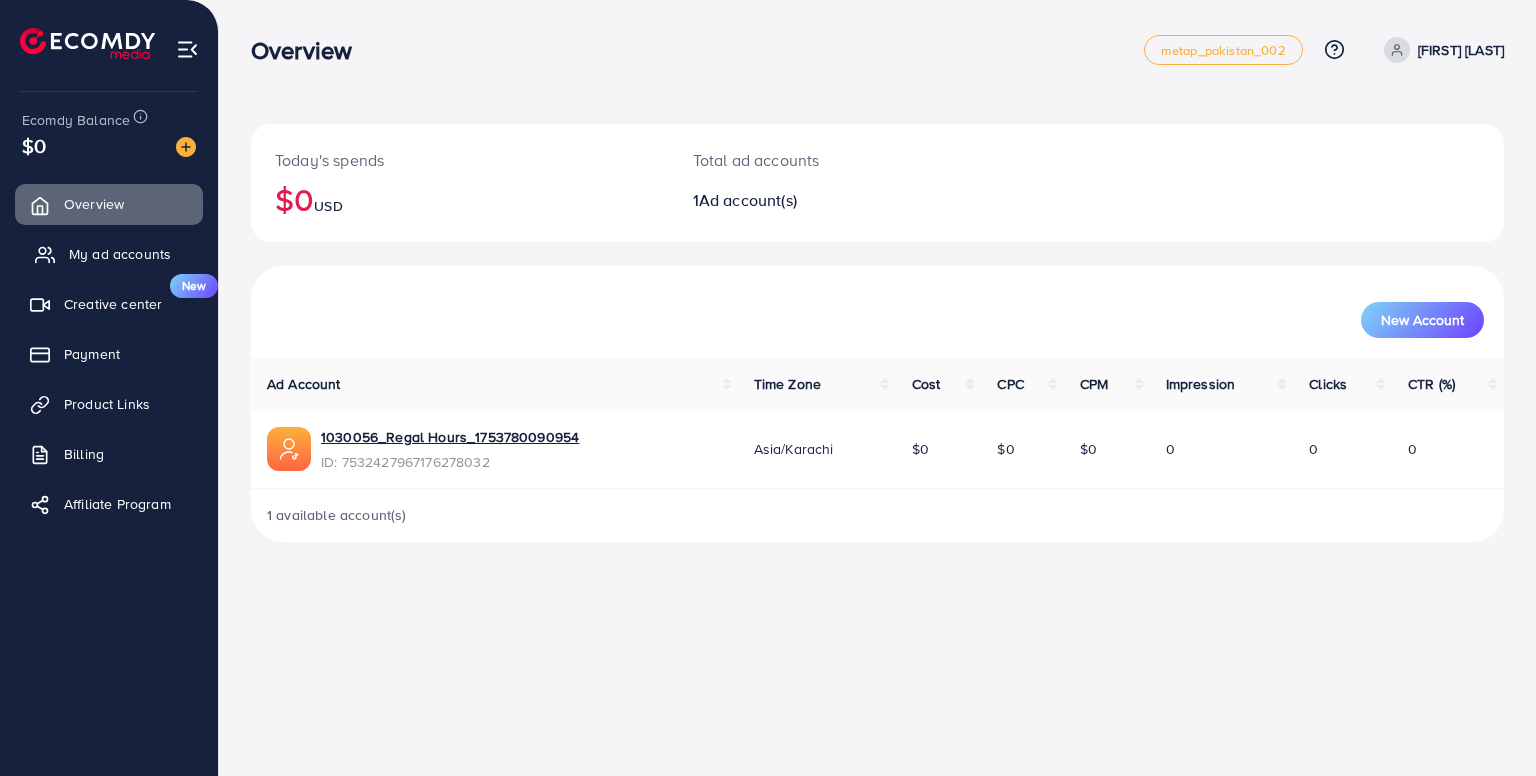 click on "My ad accounts" at bounding box center (120, 254) 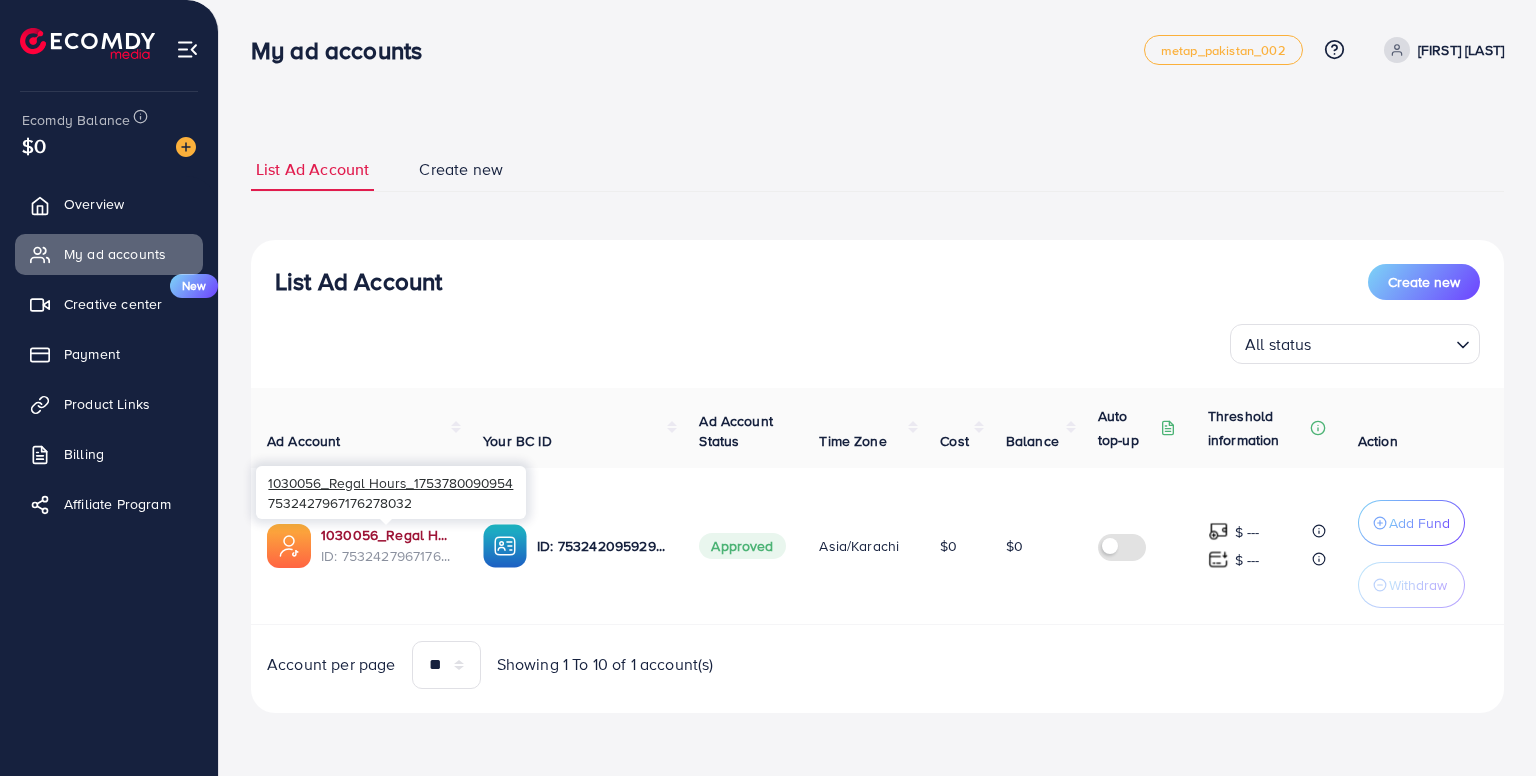 click on "1030056_Regal Hours_1753780090954" at bounding box center [386, 535] 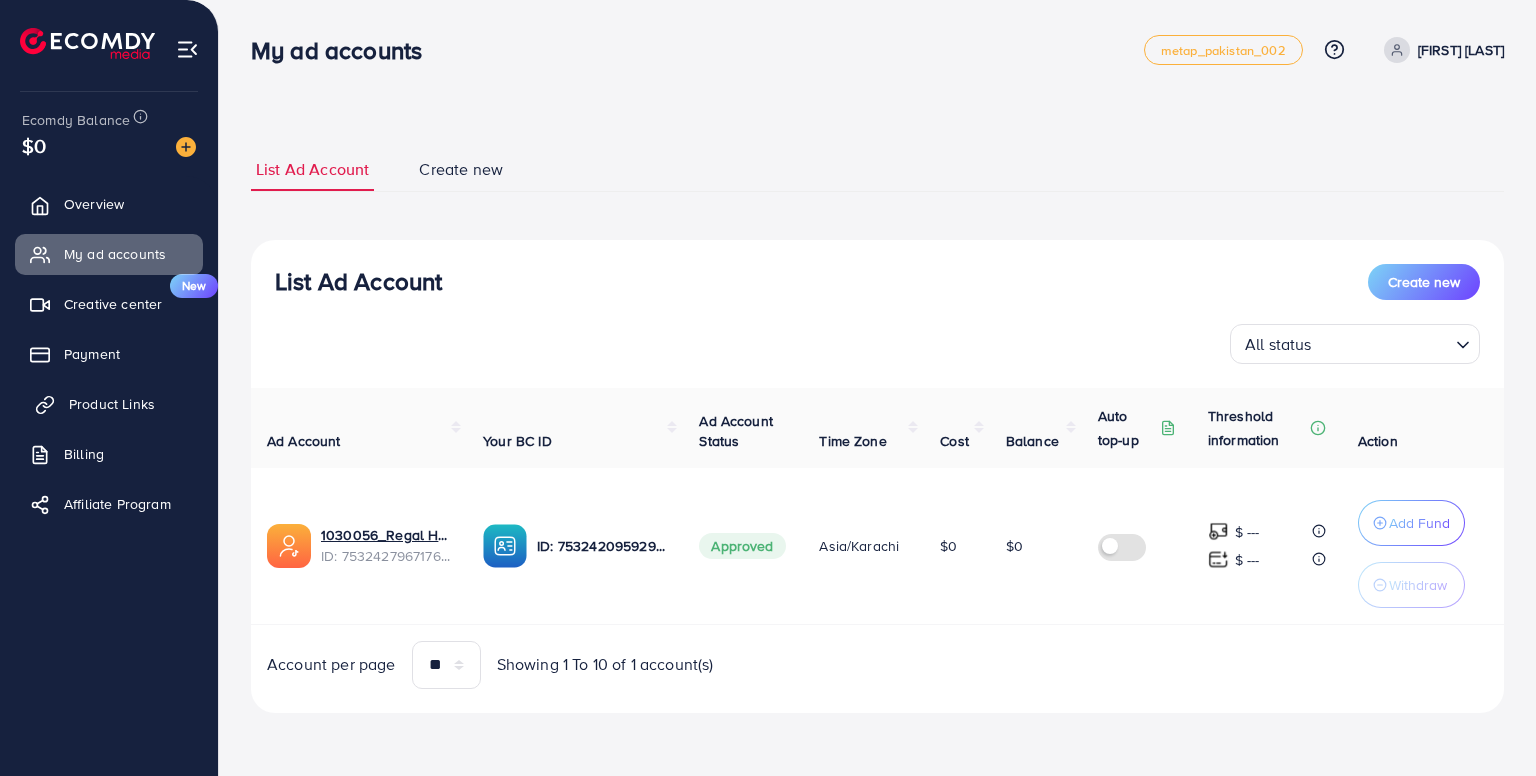 click on "Product Links" at bounding box center (112, 404) 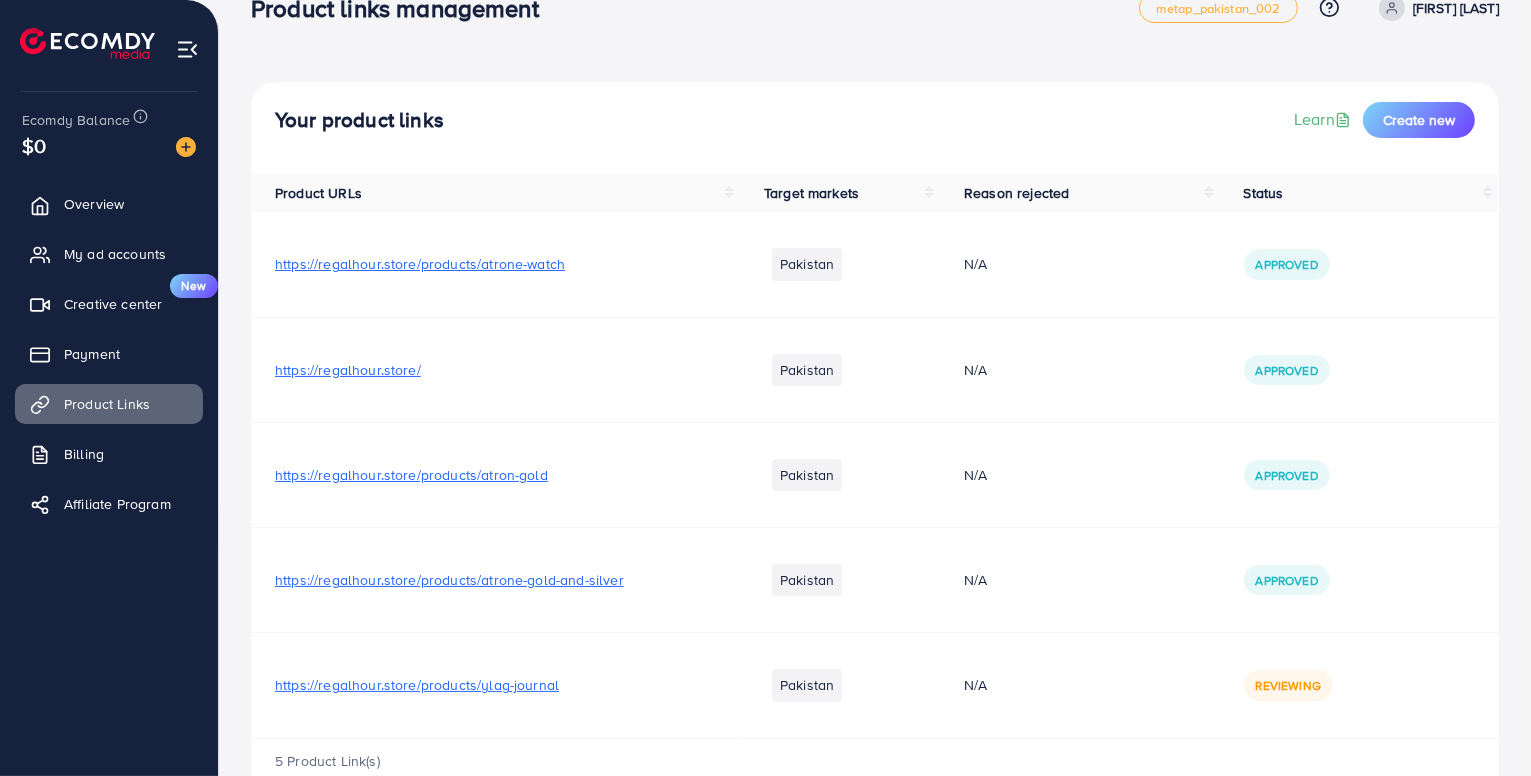 scroll, scrollTop: 0, scrollLeft: 0, axis: both 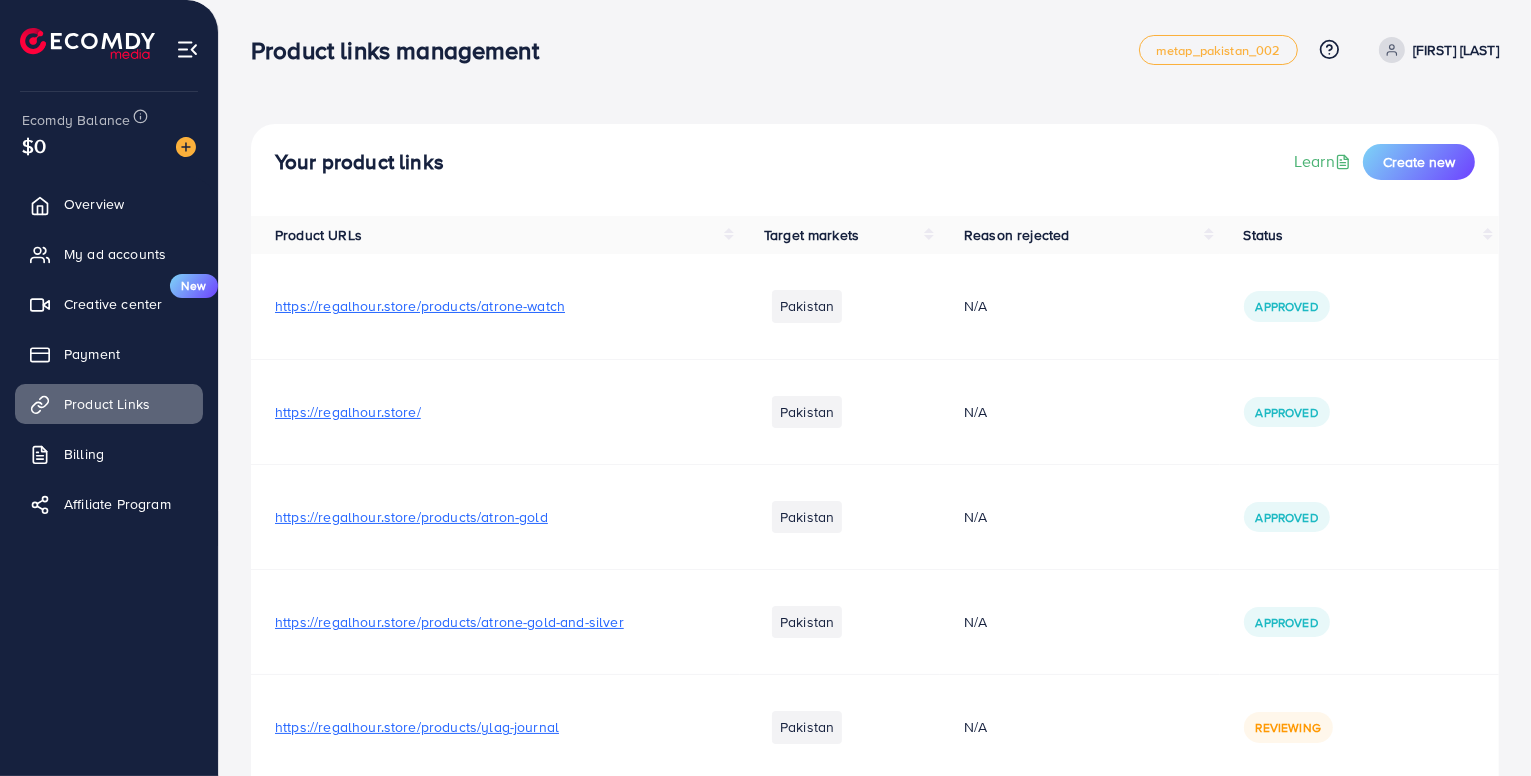 drag, startPoint x: 745, startPoint y: 184, endPoint x: 593, endPoint y: 195, distance: 152.3975 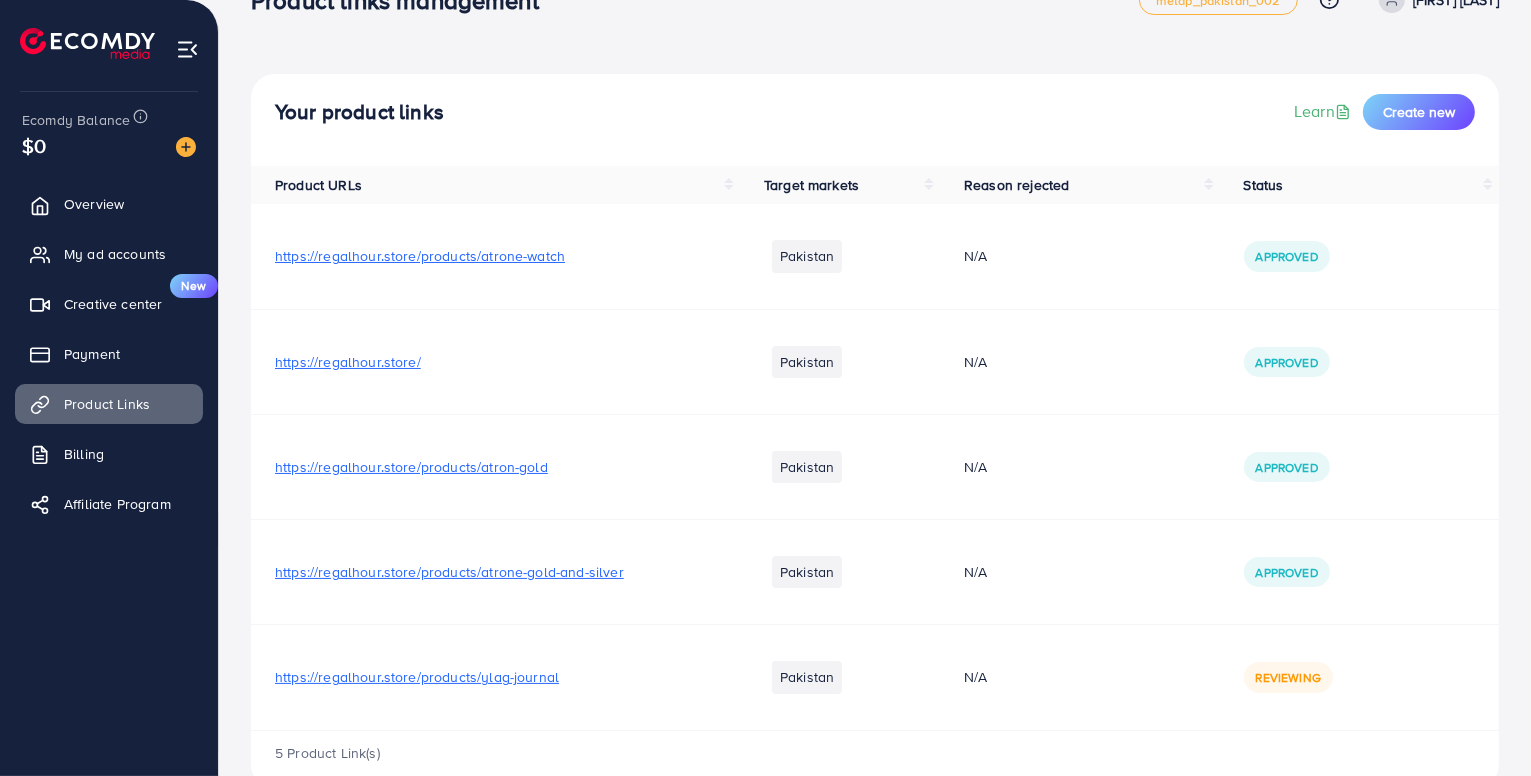 scroll, scrollTop: 94, scrollLeft: 0, axis: vertical 